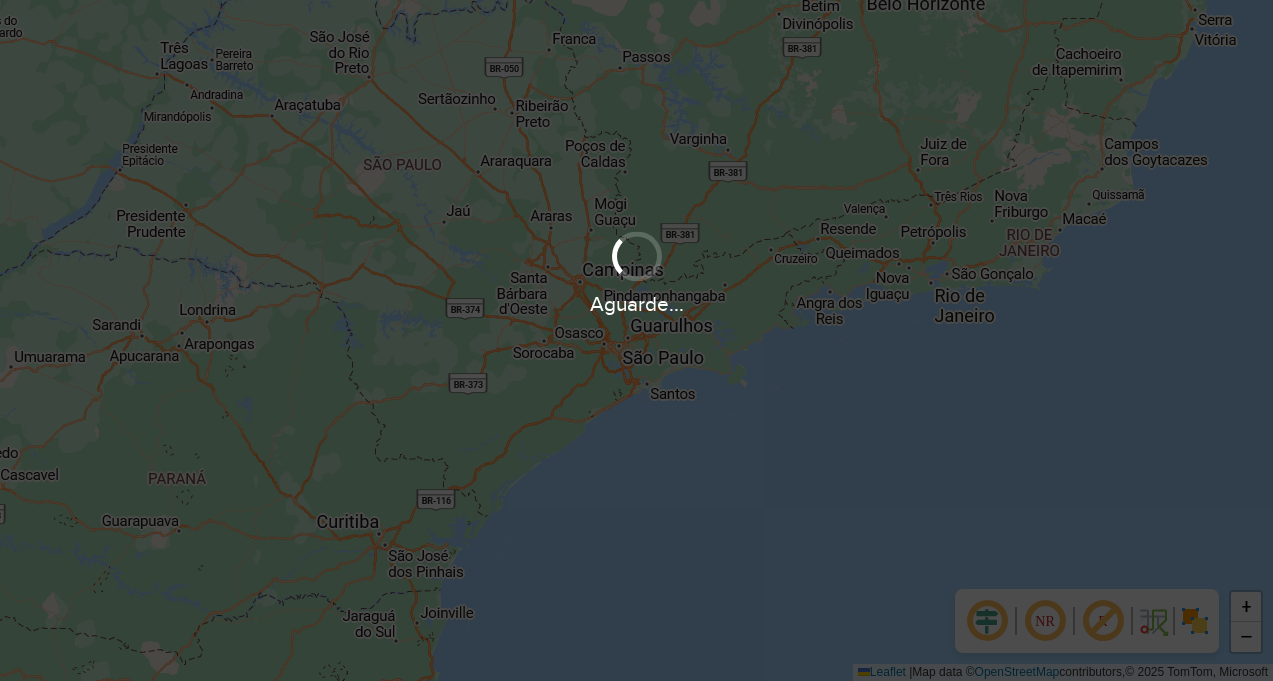 scroll, scrollTop: 0, scrollLeft: 0, axis: both 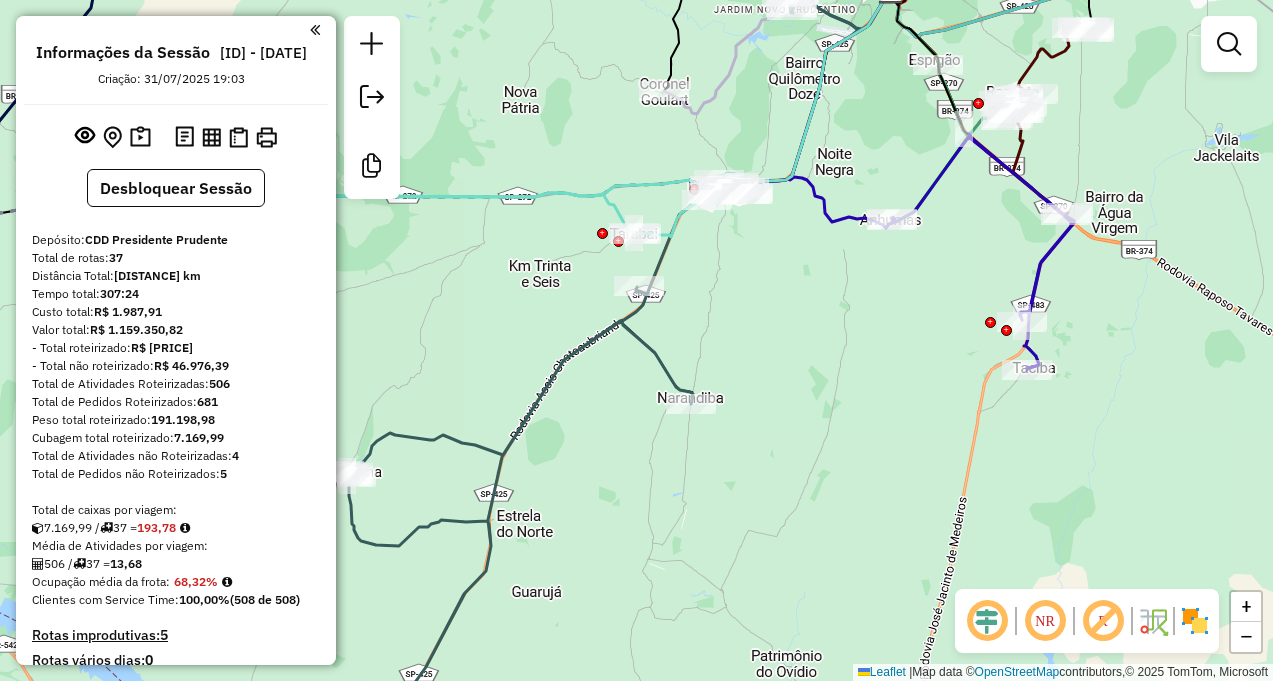click at bounding box center [1229, 44] 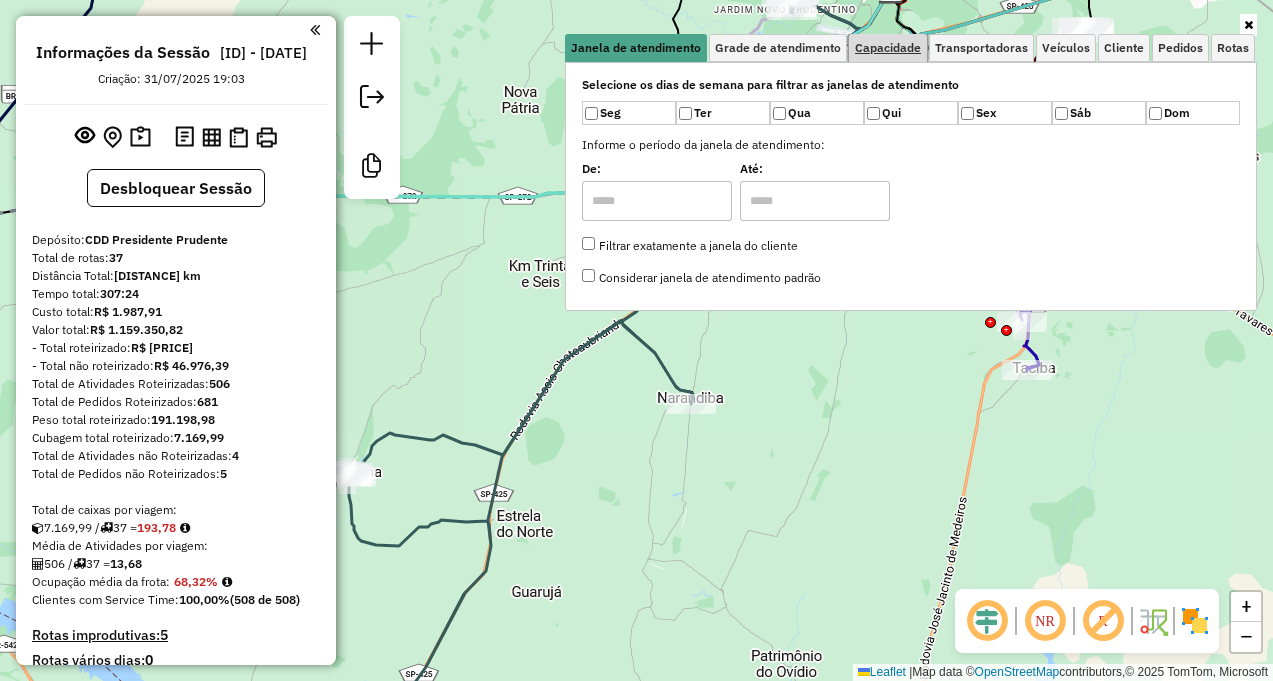 click on "Capacidade" at bounding box center (888, 48) 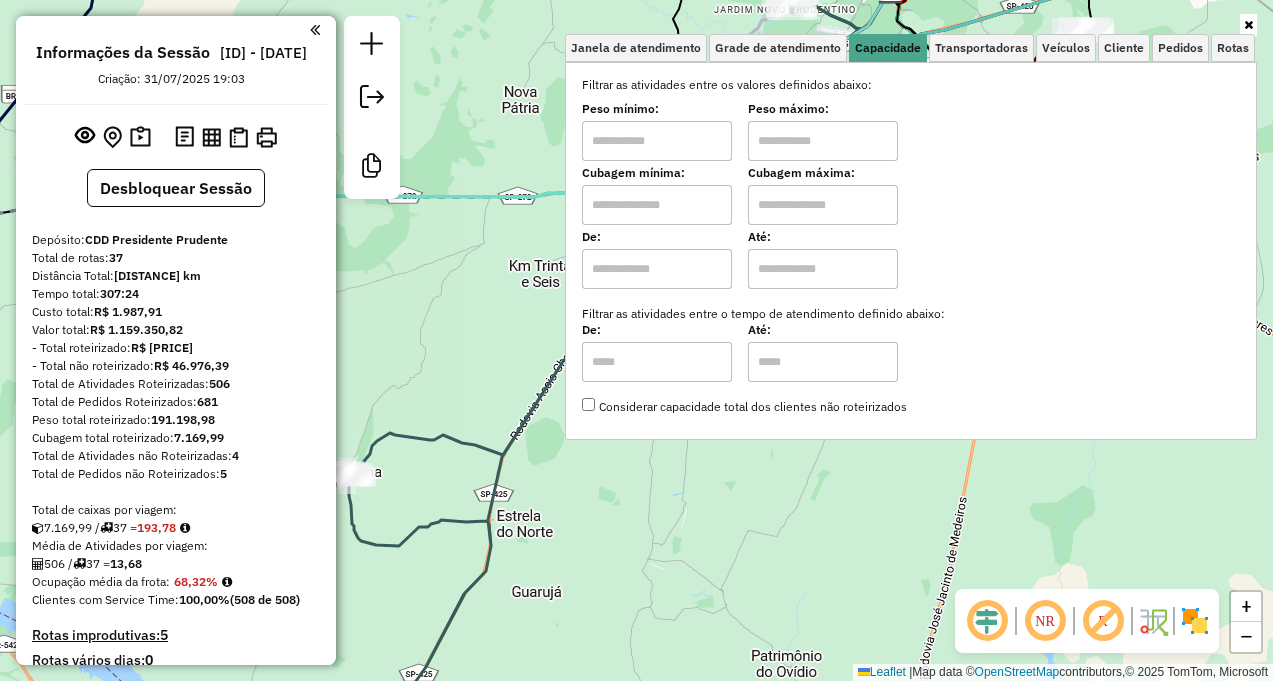 click at bounding box center (657, 141) 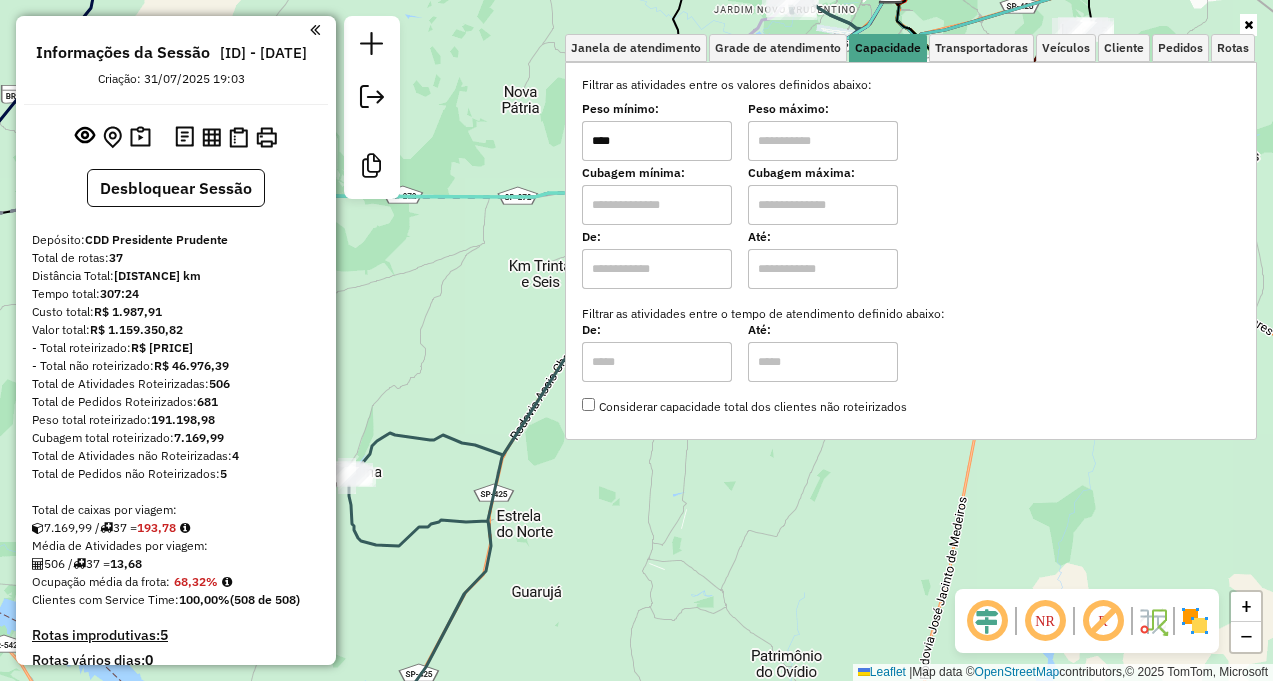click at bounding box center [823, 141] 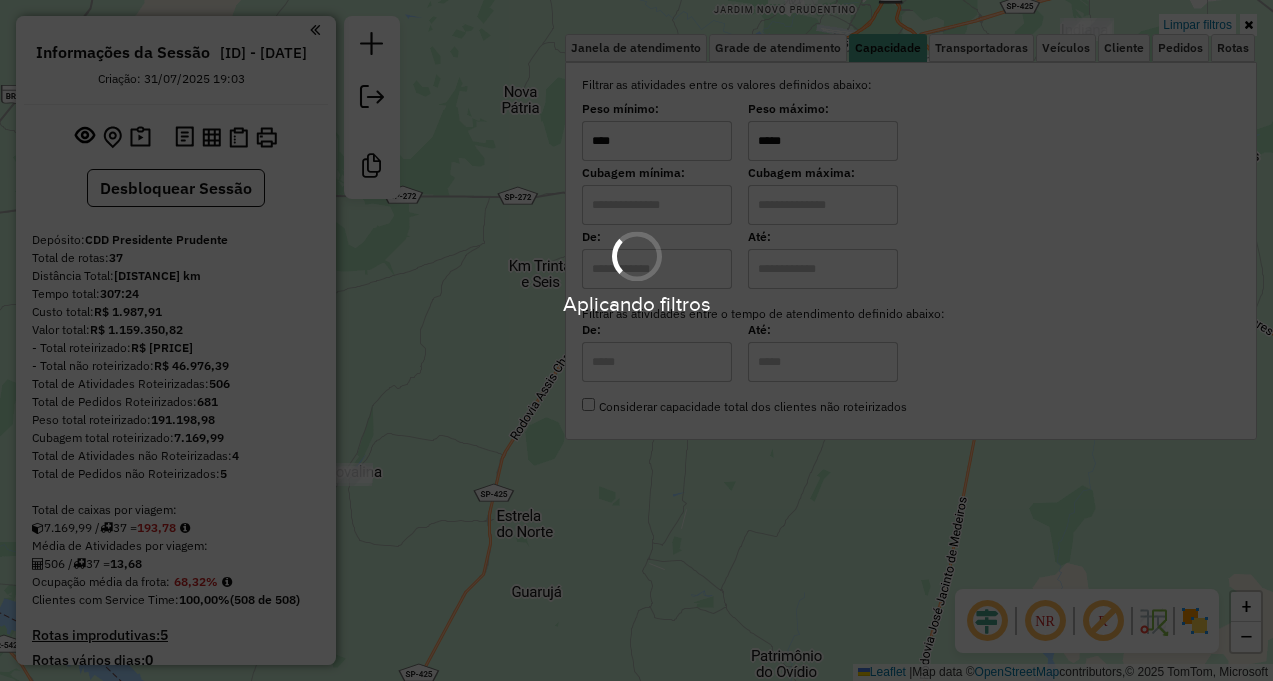 click on "Aplicando filtros  Pop-up bloqueado!  Seu navegador bloqueou automáticamente a abertura de uma nova janela.   Acesse as configurações e adicione o endereço do sistema a lista de permissão.   Fechar  Informações da Sessão 1221674 - 01/08/2025     Criação: 31/07/2025 19:03   Desbloquear Sessão   Depósito:  CDD Presidente Prudente  Total de rotas:  37  Distância Total:  7.739,25 km  Tempo total:  307:24  Custo total:  R$ 1.987,91  Valor total:  R$ 1.159.350,82  - Total roteirizado:  R$ 1.112.374,43  - Total não roteirizado:  R$ 46.976,39  Total de Atividades Roteirizadas:  506  Total de Pedidos Roteirizados:  681  Peso total roteirizado:  191.198,98  Cubagem total roteirizado:  7.169,99  Total de Atividades não Roteirizadas:  4  Total de Pedidos não Roteirizados:  5 Total de caixas por viagem:  7.169,99 /   37 =  193,78 Média de Atividades por viagem:  506 /   37 =  13,68 Ocupação média da frota:  68,32%  Clientes com Service Time:  100,00%   (508 de 508)   Rotas improdutivas:  5 0 0 Rotas /" at bounding box center [636, 340] 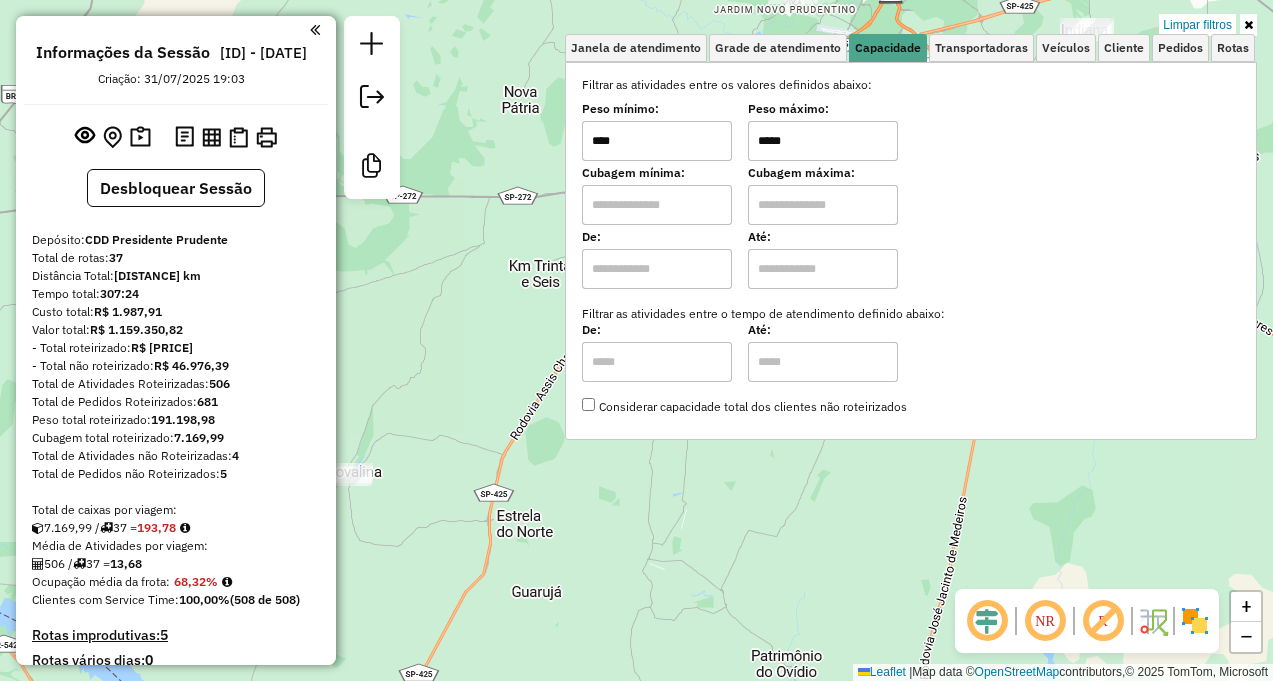click on "Limpar filtros Janela de atendimento Grade de atendimento Capacidade Transportadoras Veículos Cliente Pedidos  Rotas Selecione os dias de semana para filtrar as janelas de atendimento  Seg   Ter   Qua   Qui   Sex   Sáb   Dom  Informe o período da janela de atendimento: De: Até:  Filtrar exatamente a janela do cliente  Considerar janela de atendimento padrão  Selecione os dias de semana para filtrar as grades de atendimento  Seg   Ter   Qua   Qui   Sex   Sáb   Dom   Considerar clientes sem dia de atendimento cadastrado  Clientes fora do dia de atendimento selecionado Filtrar as atividades entre os valores definidos abaixo:  Peso mínimo:  ****  Peso máximo:  *****  Cubagem mínima:   Cubagem máxima:   De:   Até:  Filtrar as atividades entre o tempo de atendimento definido abaixo:  De:   Até:   Considerar capacidade total dos clientes não roteirizados Transportadora: Selecione um ou mais itens Tipo de veículo: Selecione um ou mais itens Veículo: Selecione um ou mais itens Motorista: Nome: Rótulo:" 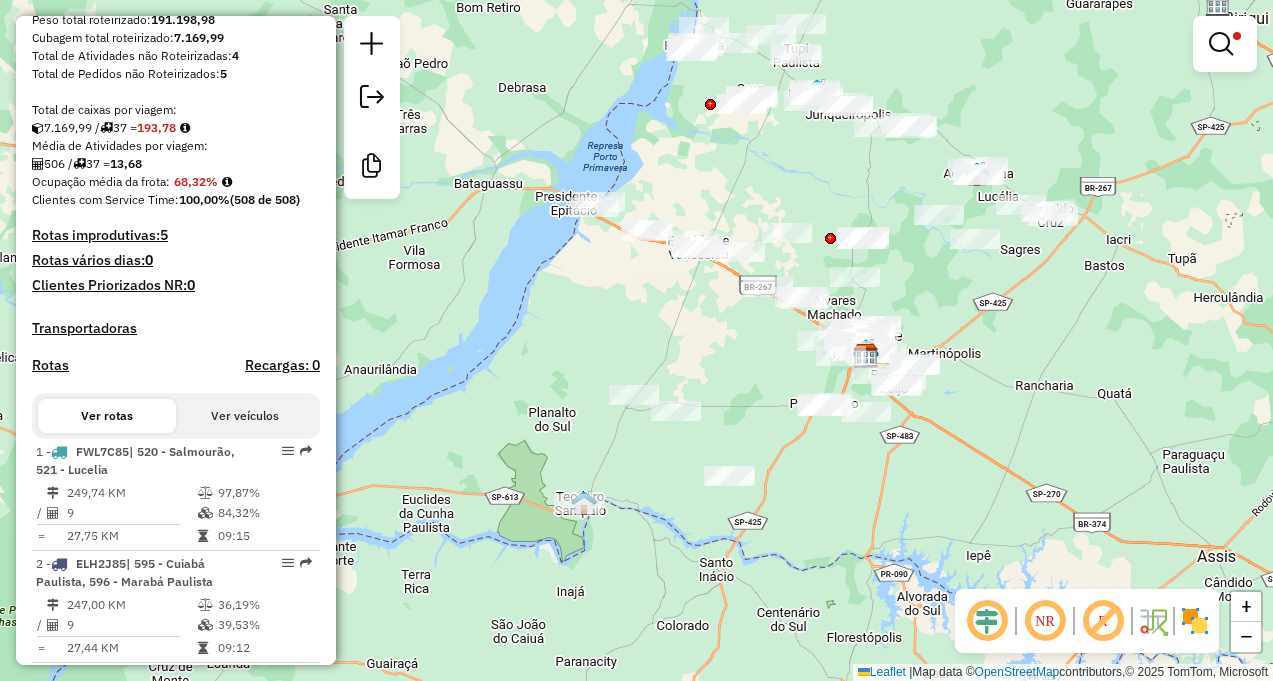 scroll, scrollTop: 600, scrollLeft: 0, axis: vertical 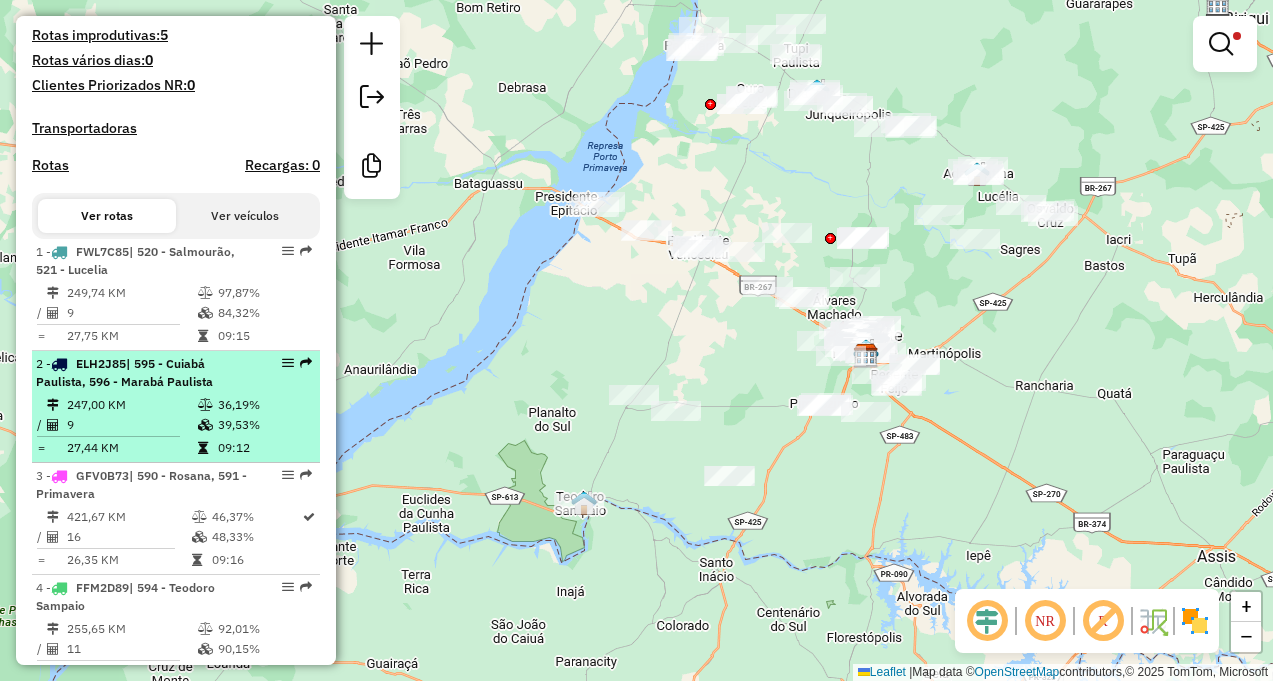 click on "36,19%" at bounding box center (264, 405) 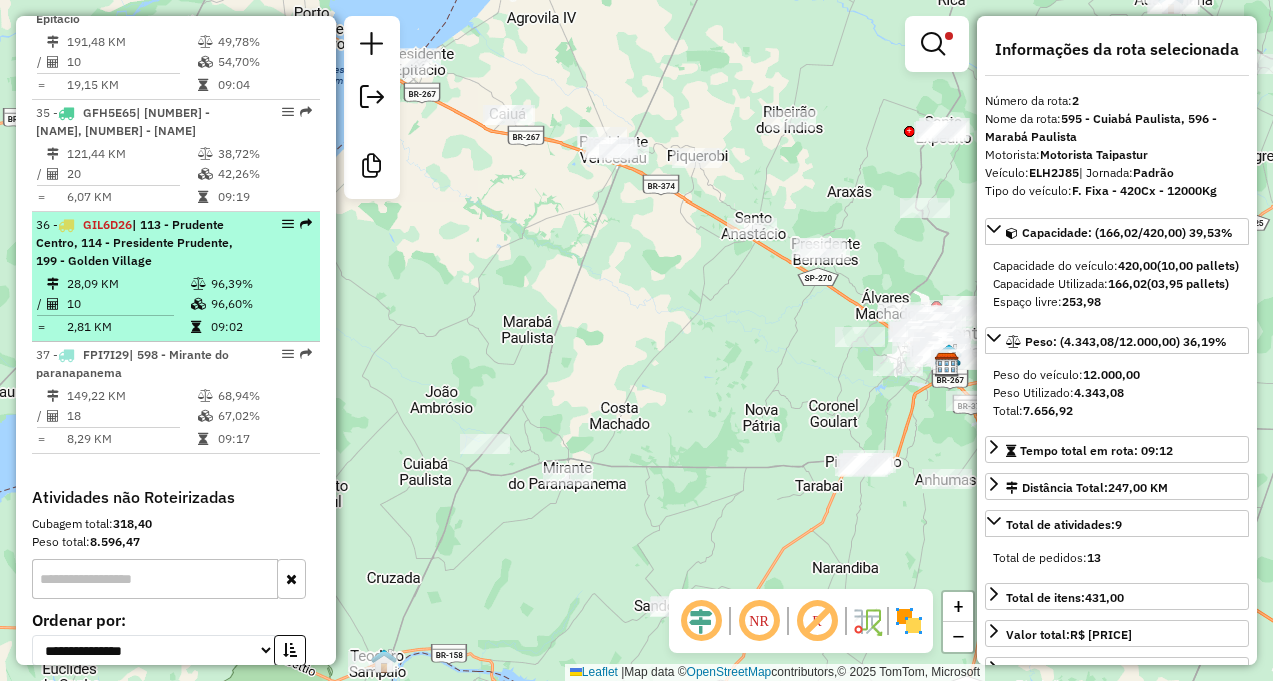 scroll, scrollTop: 4600, scrollLeft: 0, axis: vertical 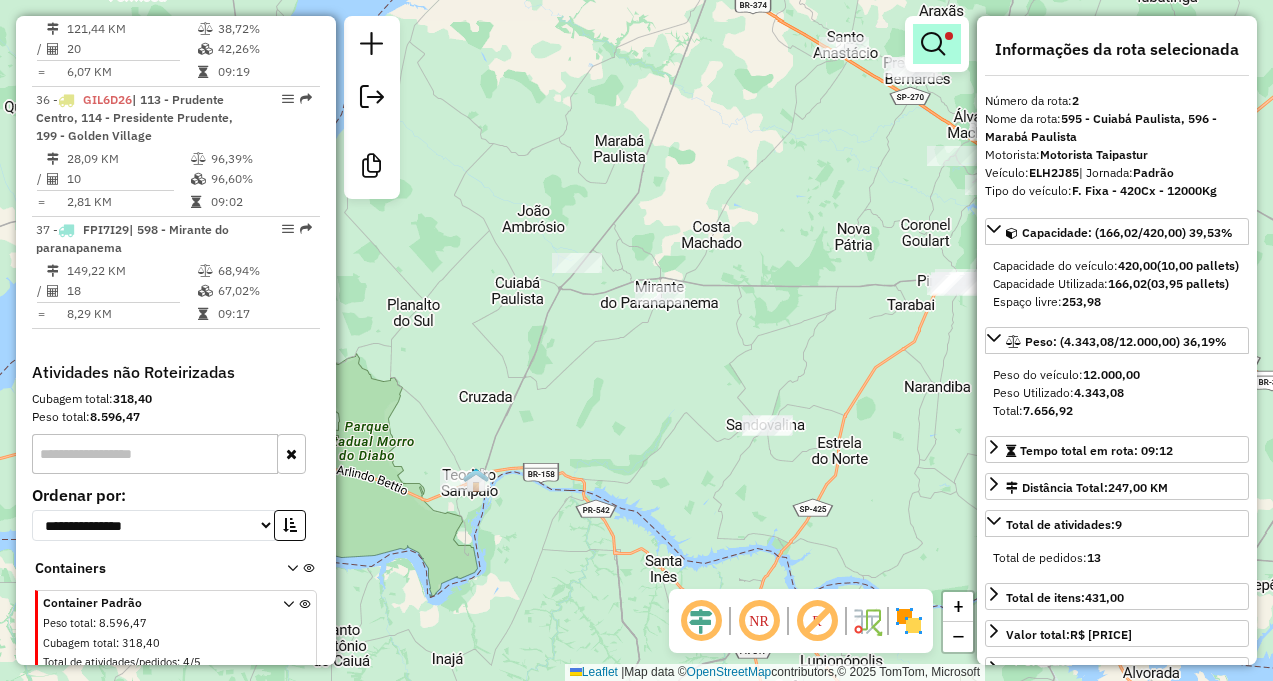 click at bounding box center [933, 44] 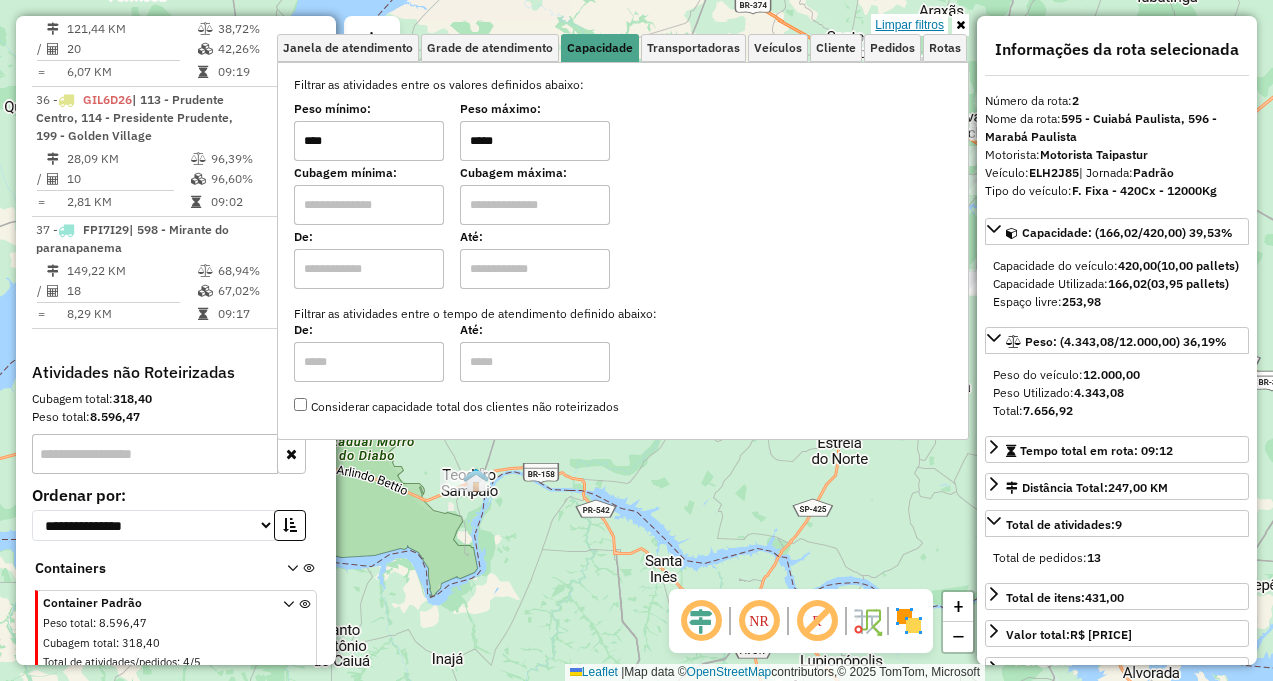 click on "Limpar filtros" at bounding box center [909, 25] 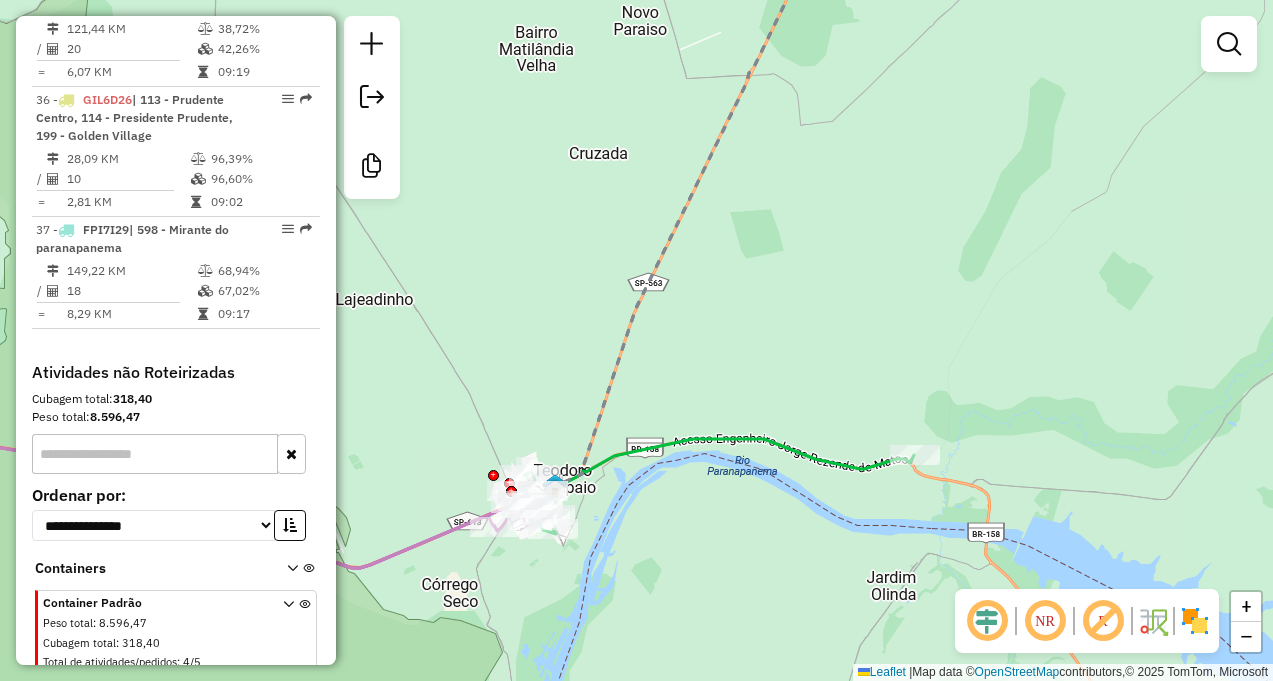 drag, startPoint x: 468, startPoint y: 448, endPoint x: 565, endPoint y: 436, distance: 97.73945 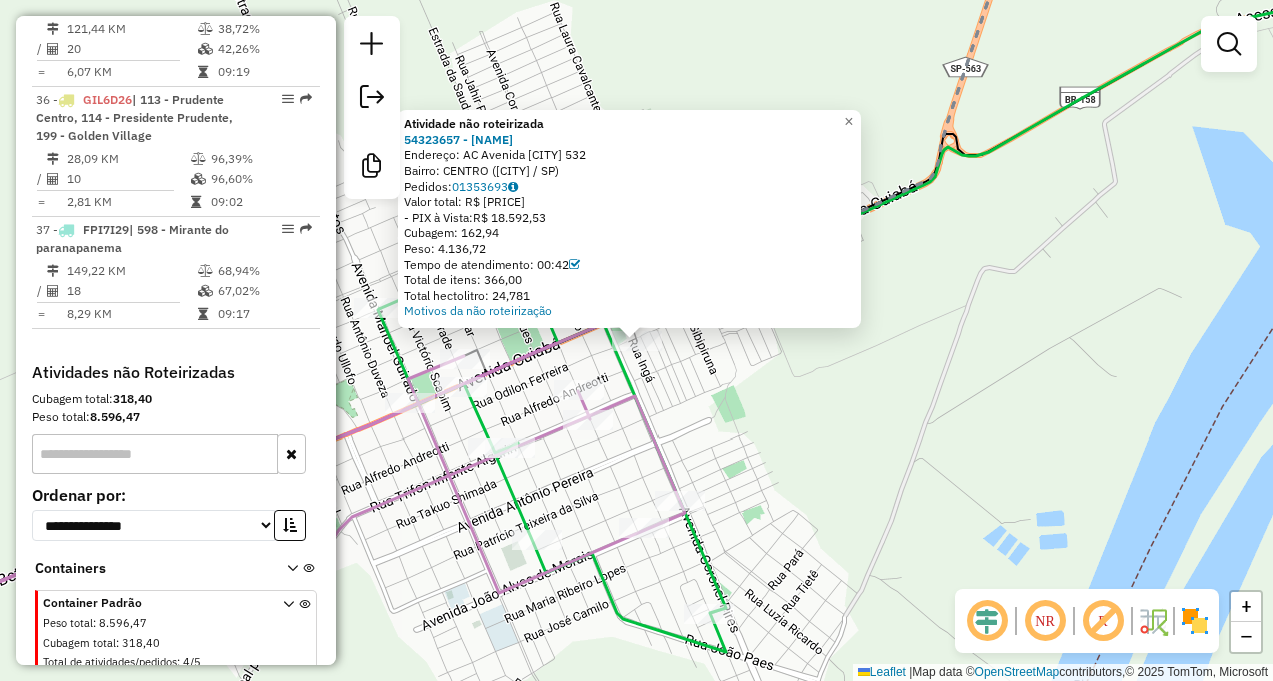 click on "Atividade não roteirizada 54323657 - JOAO VICTOR ALVES DO  Endereço: AC  Avenida Cuiaba                532   Bairro: CENTRO (TEODORO SAMPAIO / SP)   Pedidos:  01353693   Valor total: R$ 18.592,53   - PIX à Vista:  R$ 18.592,53   Cubagem: 162,94   Peso: 4.136,72   Tempo de atendimento: 00:42   Total de itens: 366,00   Total hectolitro: 24,781  Motivos da não roteirização × Janela de atendimento Grade de atendimento Capacidade Transportadoras Veículos Cliente Pedidos  Rotas Selecione os dias de semana para filtrar as janelas de atendimento  Seg   Ter   Qua   Qui   Sex   Sáb   Dom  Informe o período da janela de atendimento: De: Até:  Filtrar exatamente a janela do cliente  Considerar janela de atendimento padrão  Selecione os dias de semana para filtrar as grades de atendimento  Seg   Ter   Qua   Qui   Sex   Sáb   Dom   Considerar clientes sem dia de atendimento cadastrado  Clientes fora do dia de atendimento selecionado Filtrar as atividades entre os valores definidos abaixo:  Peso mínimo:   De:" 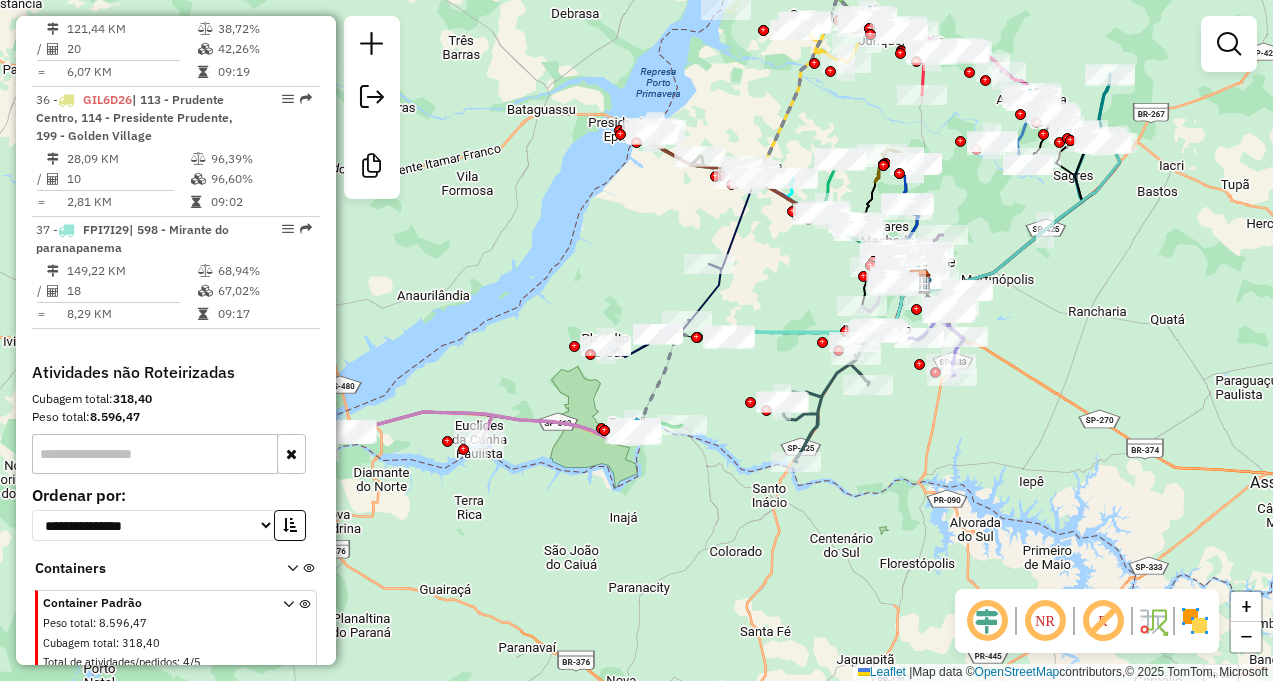 drag, startPoint x: 809, startPoint y: 368, endPoint x: 723, endPoint y: 382, distance: 87.13208 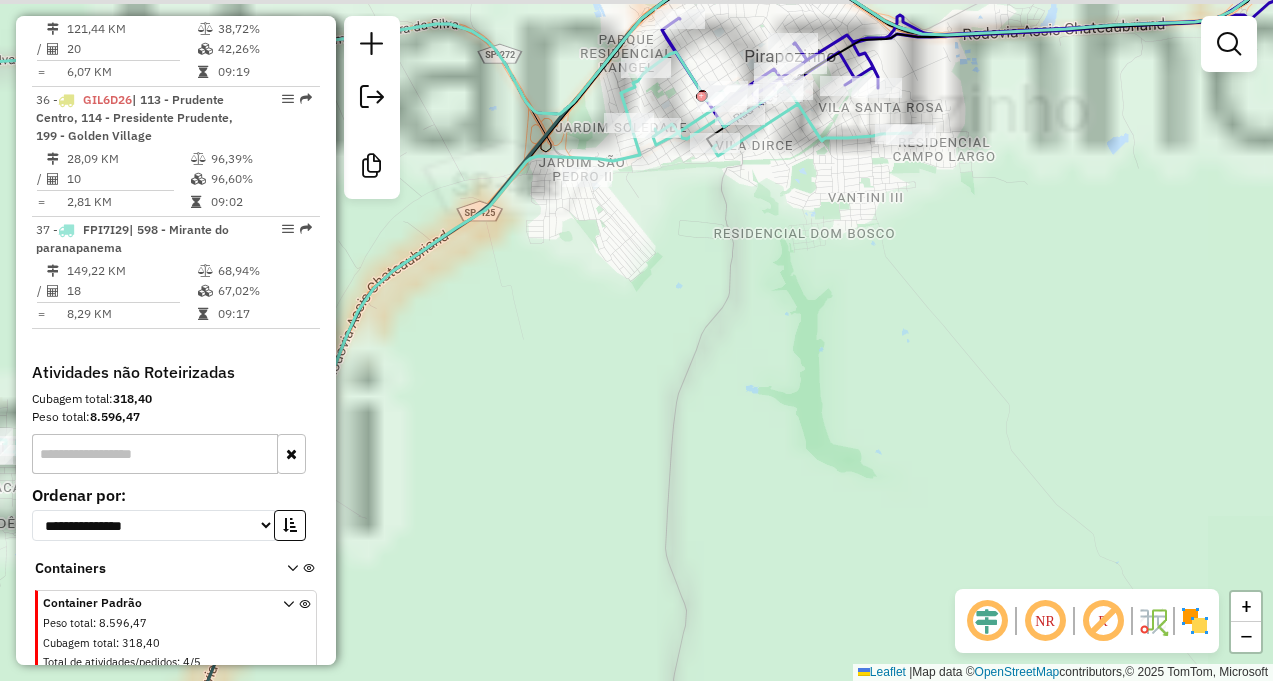 drag, startPoint x: 925, startPoint y: 292, endPoint x: 858, endPoint y: 393, distance: 121.20231 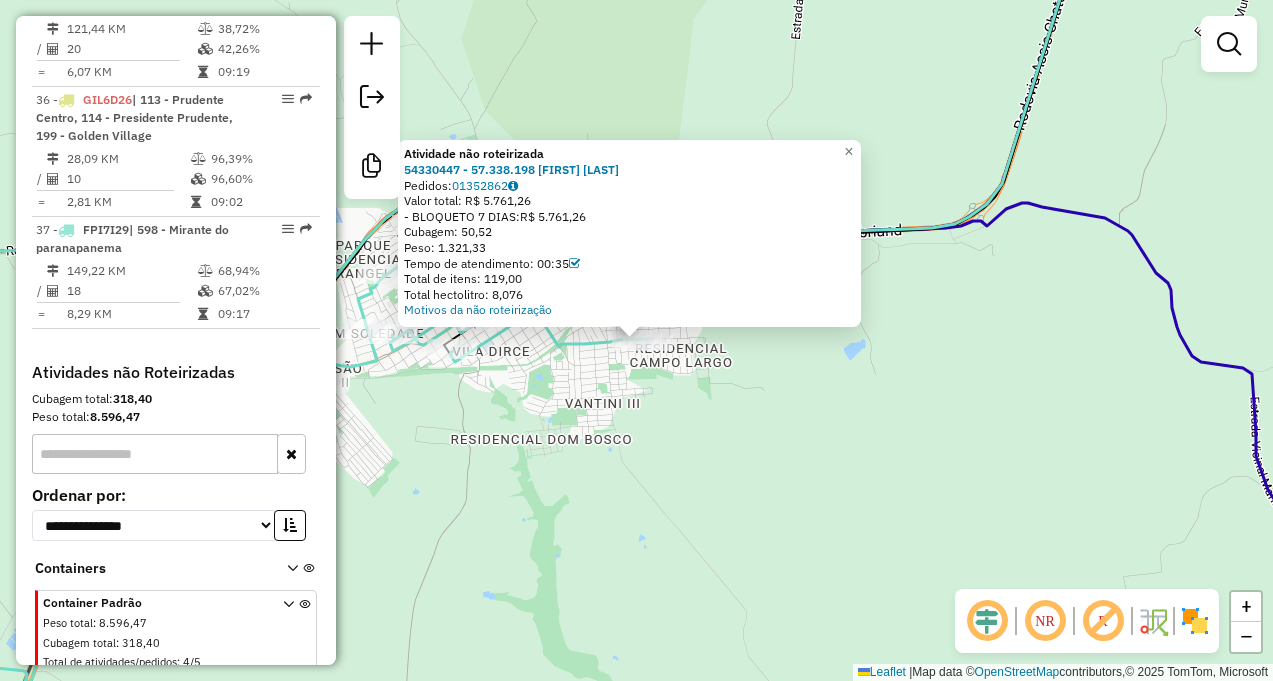 click on "Atividade não roteirizada 54330447 - 57.338.198 ERIC LIMA ROCHA  Pedidos:  01352862   Valor total: R$ 5.761,26   - BLOQUETO 7 DIAS:  R$ 5.761,26   Cubagem: 50,52   Peso: 1.321,33   Tempo de atendimento: 00:35   Total de itens: 119,00   Total hectolitro: 8,076  Motivos da não roteirização × Janela de atendimento Grade de atendimento Capacidade Transportadoras Veículos Cliente Pedidos  Rotas Selecione os dias de semana para filtrar as janelas de atendimento  Seg   Ter   Qua   Qui   Sex   Sáb   Dom  Informe o período da janela de atendimento: De: Até:  Filtrar exatamente a janela do cliente  Considerar janela de atendimento padrão  Selecione os dias de semana para filtrar as grades de atendimento  Seg   Ter   Qua   Qui   Sex   Sáb   Dom   Considerar clientes sem dia de atendimento cadastrado  Clientes fora do dia de atendimento selecionado Filtrar as atividades entre os valores definidos abaixo:  Peso mínimo:   Peso máximo:   Cubagem mínima:   Cubagem máxima:   De:   Até:   De:   Até:  Veículo:" 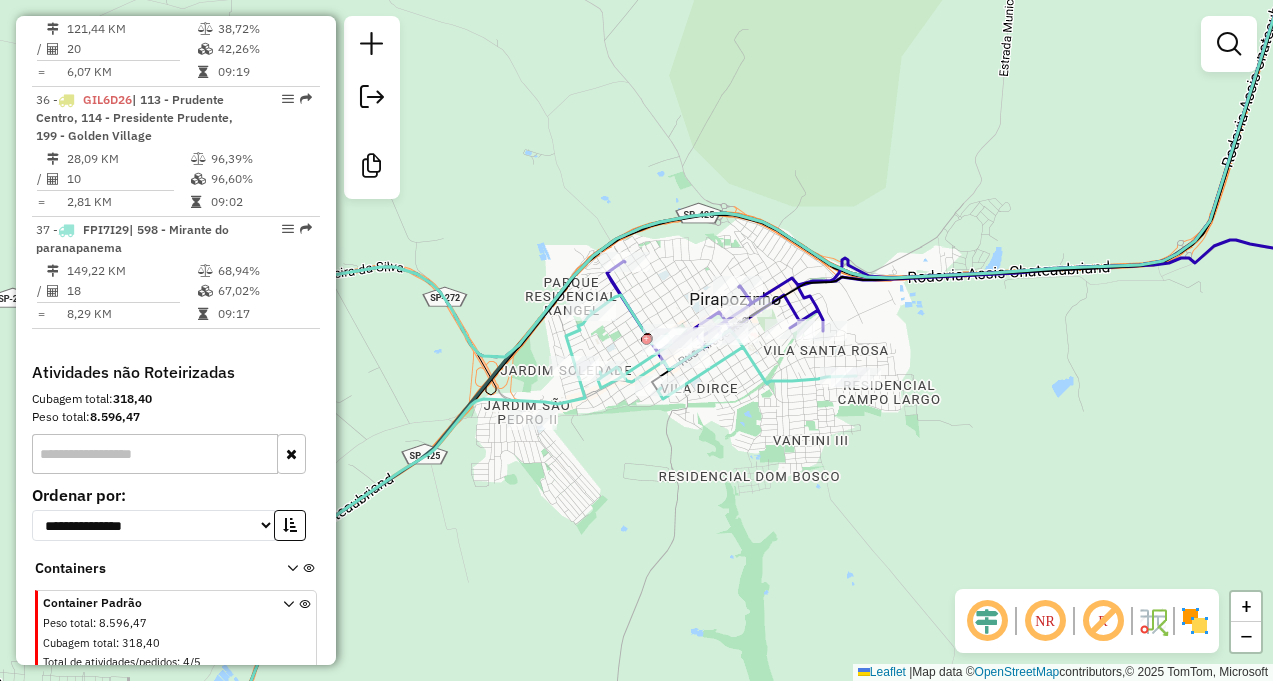 drag, startPoint x: 494, startPoint y: 361, endPoint x: 711, endPoint y: 402, distance: 220.83931 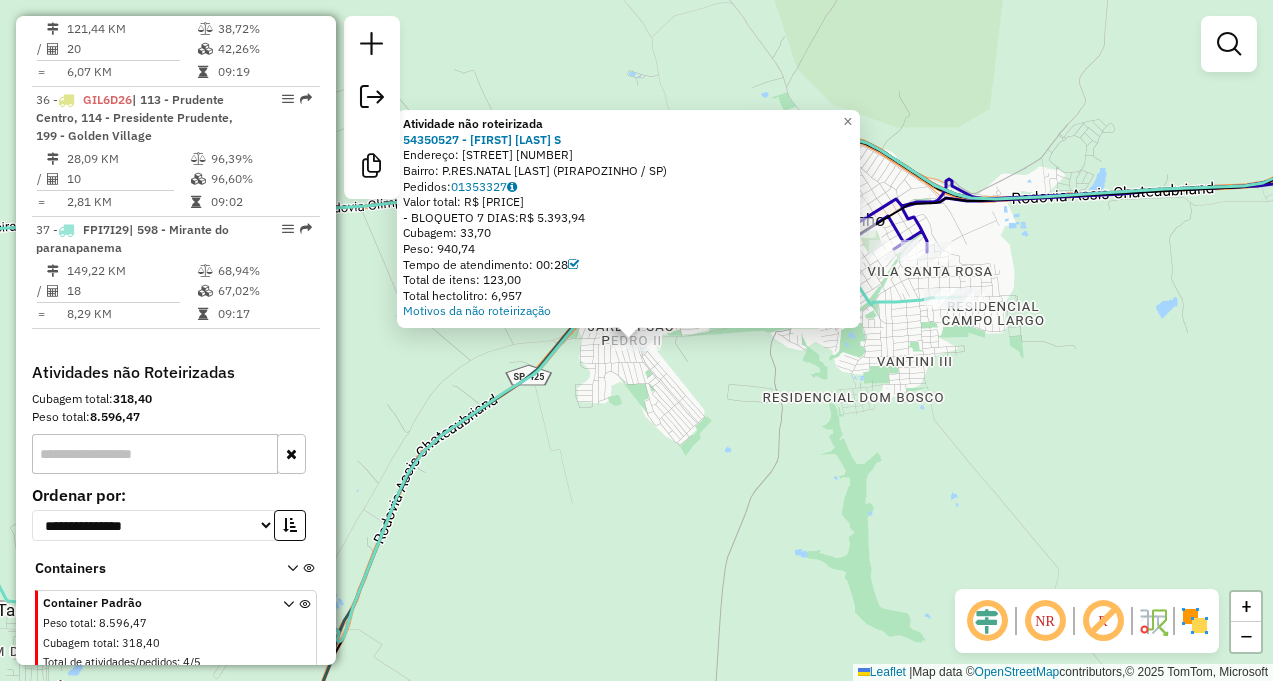 click on "Atividade não roteirizada 54350527 - MERCADO TIP S  Endereço: AV  Av Pedro Casseze              2   Bairro: P.RES.NATAL MARRAFON (PIRAPOZINHO / SP)   Pedidos:  01353327   Valor total: R$ 5.393,94   - BLOQUETO 7 DIAS:  R$ 5.393,94   Cubagem: 33,70   Peso: 940,74   Tempo de atendimento: 00:28   Total de itens: 123,00   Total hectolitro: 6,957  Motivos da não roteirização × Janela de atendimento Grade de atendimento Capacidade Transportadoras Veículos Cliente Pedidos  Rotas Selecione os dias de semana para filtrar as janelas de atendimento  Seg   Ter   Qua   Qui   Sex   Sáb   Dom  Informe o período da janela de atendimento: De: Até:  Filtrar exatamente a janela do cliente  Considerar janela de atendimento padrão  Selecione os dias de semana para filtrar as grades de atendimento  Seg   Ter   Qua   Qui   Sex   Sáb   Dom   Considerar clientes sem dia de atendimento cadastrado  Clientes fora do dia de atendimento selecionado Filtrar as atividades entre os valores definidos abaixo:  Peso mínimo:   De:  +" 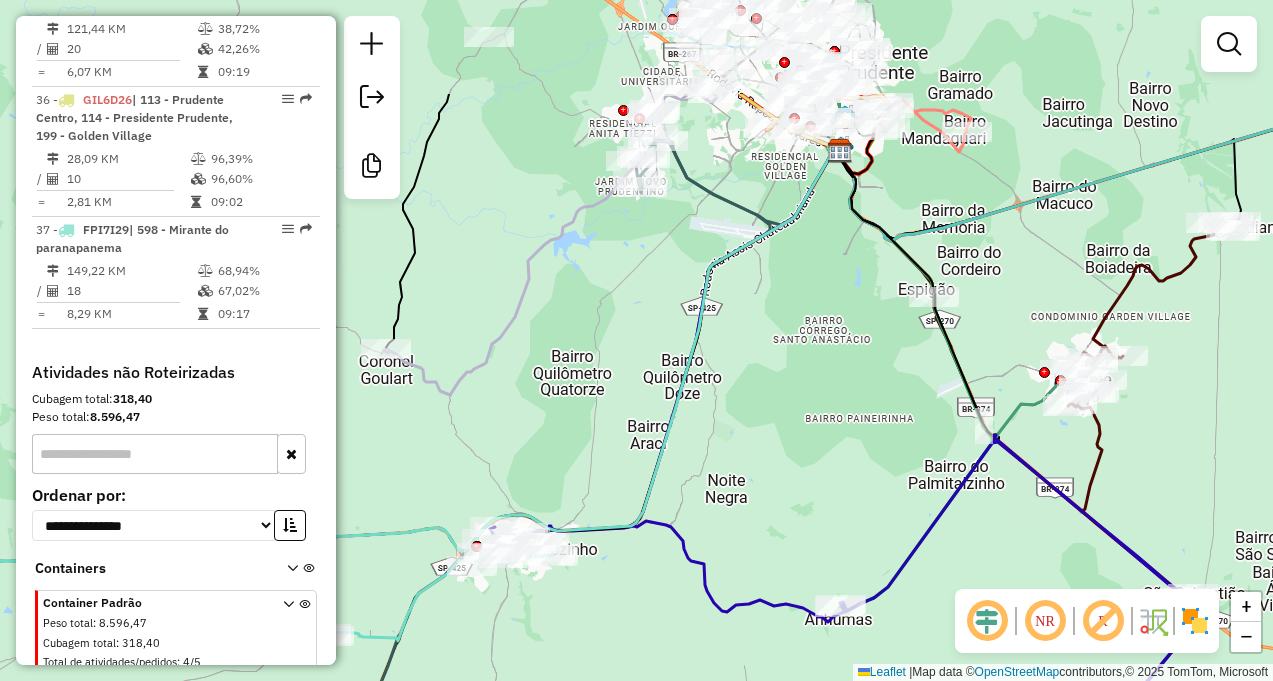 drag, startPoint x: 824, startPoint y: 347, endPoint x: 733, endPoint y: 508, distance: 184.93782 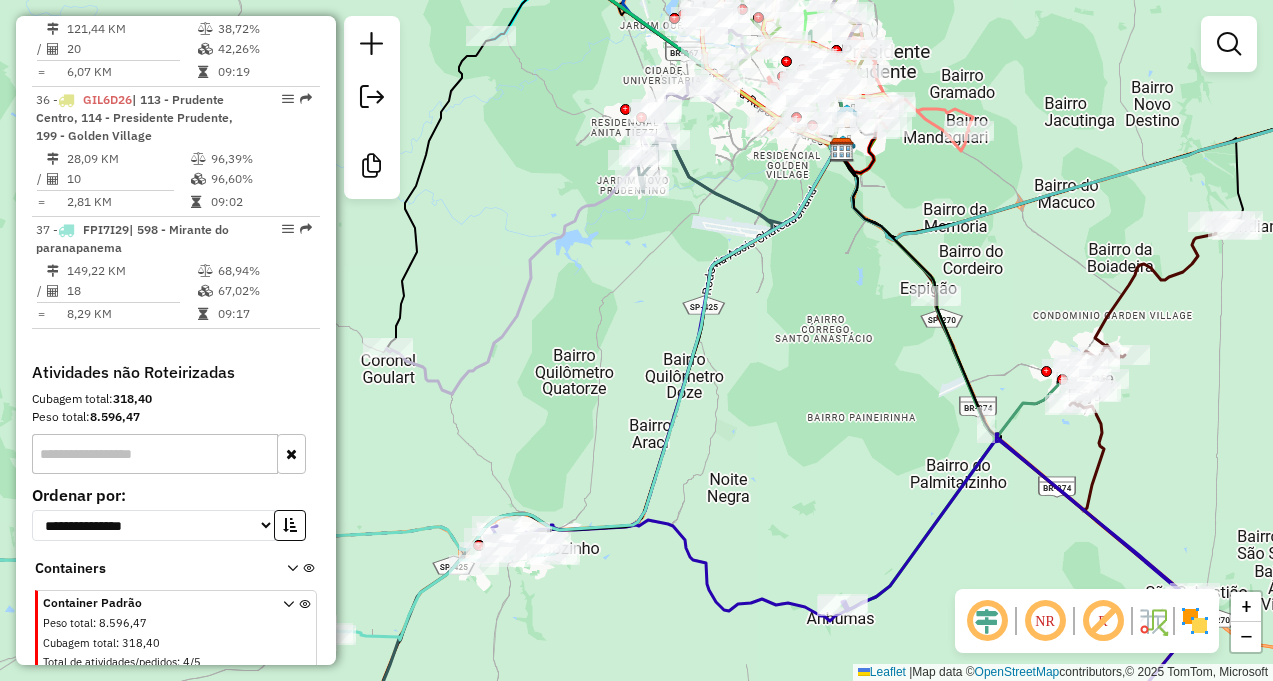 click 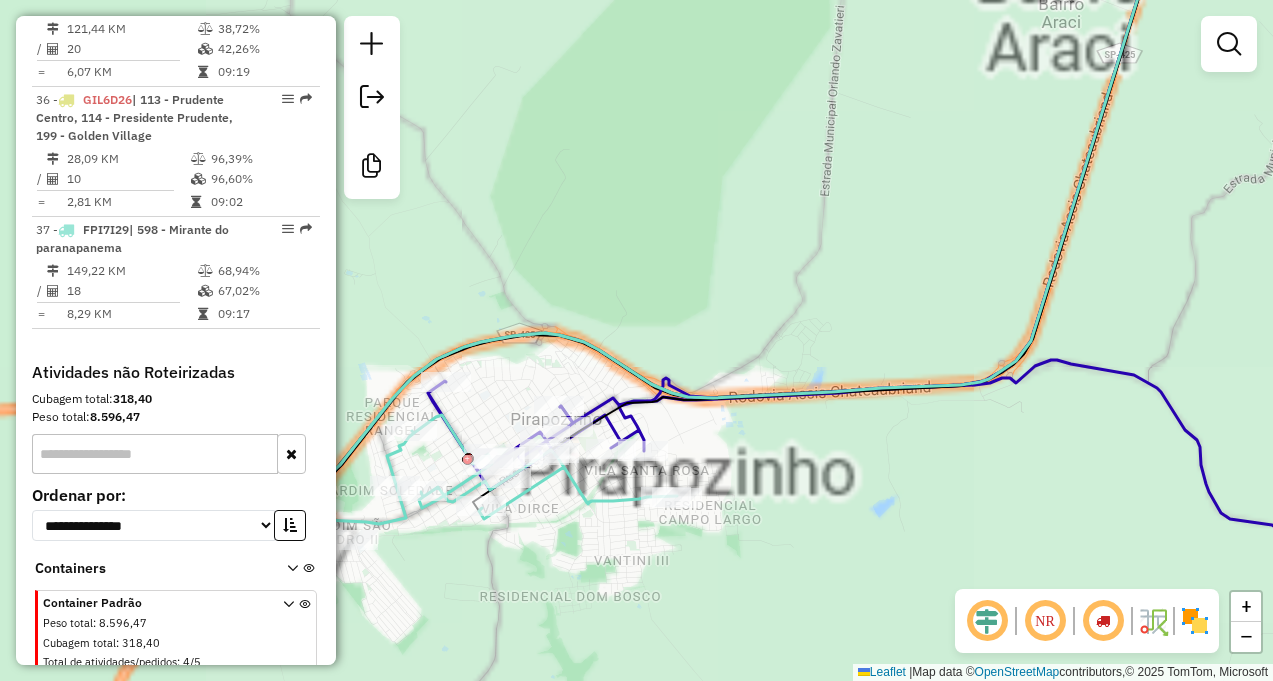 drag, startPoint x: 807, startPoint y: 603, endPoint x: 897, endPoint y: 599, distance: 90.088844 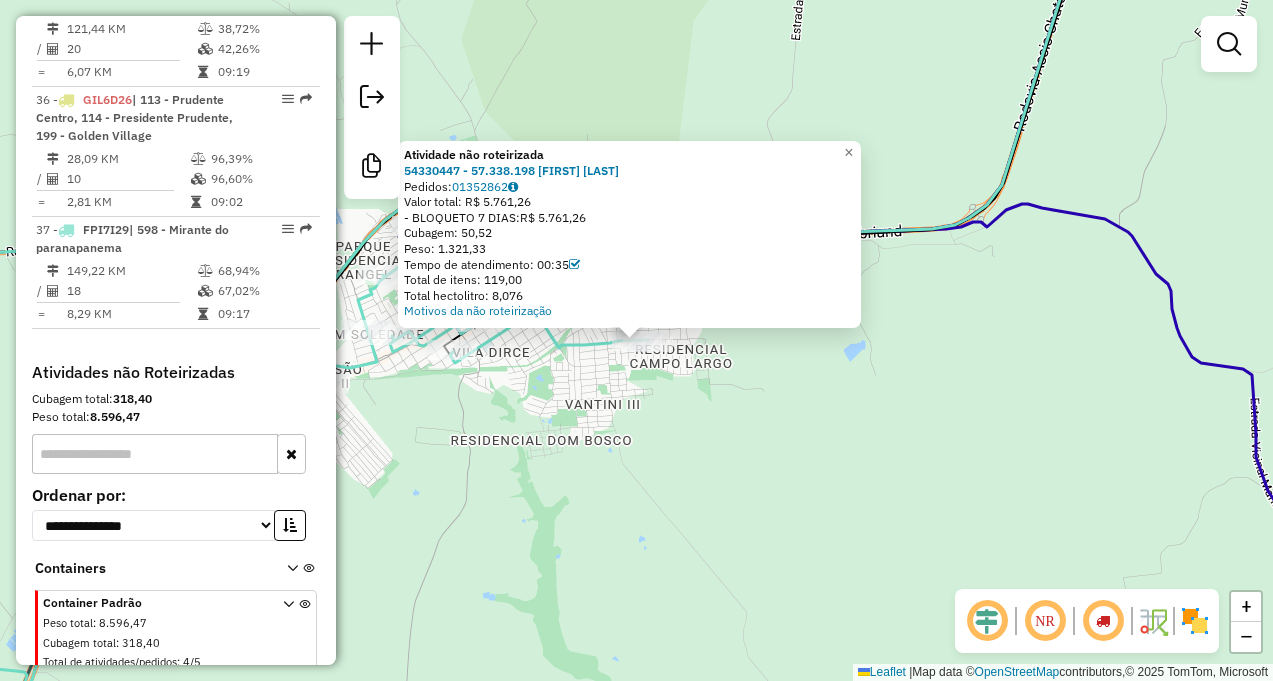 click on "Atividade não roteirizada 54330447 - 57.338.198 ERIC LIMA ROCHA  Pedidos:  01352862   Valor total: R$ 5.761,26   - BLOQUETO 7 DIAS:  R$ 5.761,26   Cubagem: 50,52   Peso: 1.321,33   Tempo de atendimento: 00:35   Total de itens: 119,00   Total hectolitro: 8,076  Motivos da não roteirização × Janela de atendimento Grade de atendimento Capacidade Transportadoras Veículos Cliente Pedidos  Rotas Selecione os dias de semana para filtrar as janelas de atendimento  Seg   Ter   Qua   Qui   Sex   Sáb   Dom  Informe o período da janela de atendimento: De: Até:  Filtrar exatamente a janela do cliente  Considerar janela de atendimento padrão  Selecione os dias de semana para filtrar as grades de atendimento  Seg   Ter   Qua   Qui   Sex   Sáb   Dom   Considerar clientes sem dia de atendimento cadastrado  Clientes fora do dia de atendimento selecionado Filtrar as atividades entre os valores definidos abaixo:  Peso mínimo:   Peso máximo:   Cubagem mínima:   Cubagem máxima:   De:   Até:   De:   Até:  Veículo:" 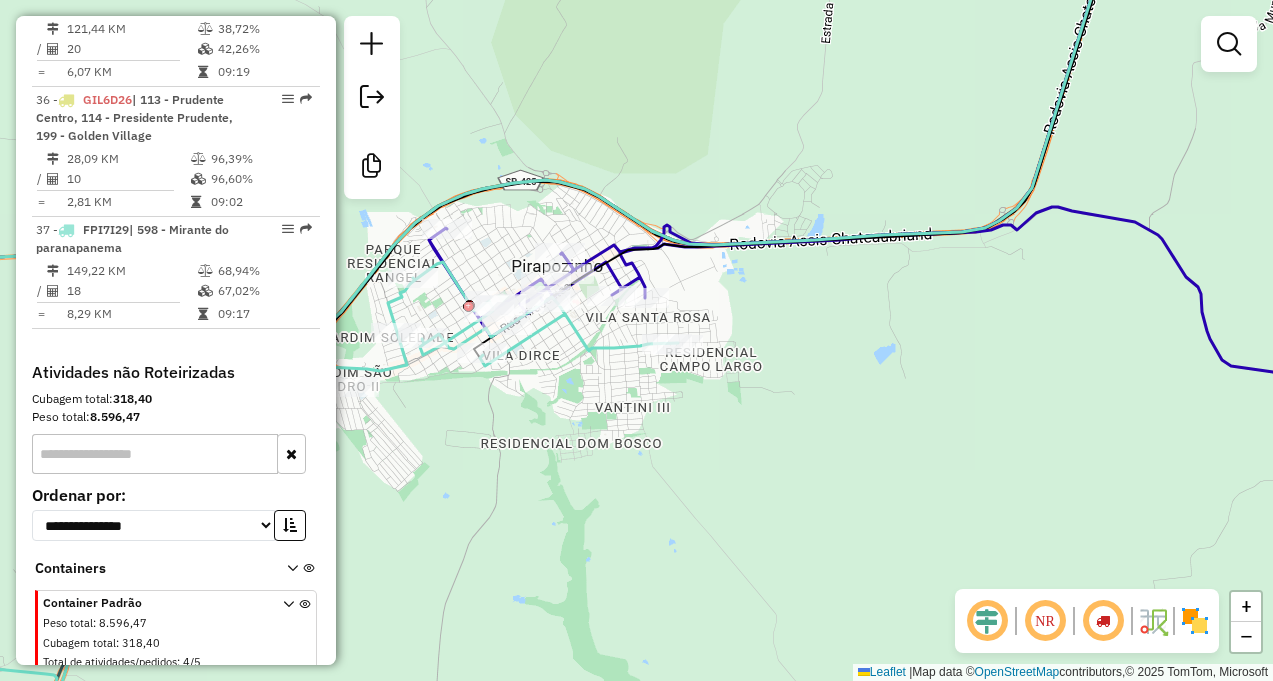 drag, startPoint x: 641, startPoint y: 475, endPoint x: 729, endPoint y: 474, distance: 88.005684 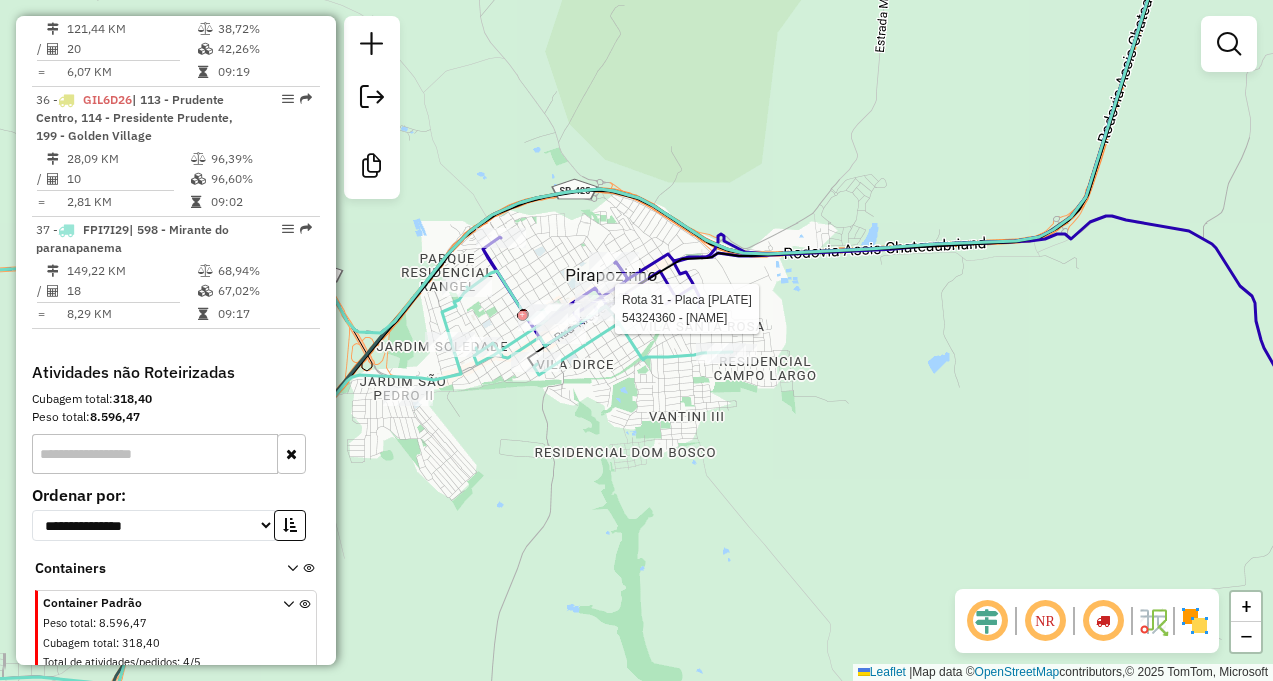 select on "**********" 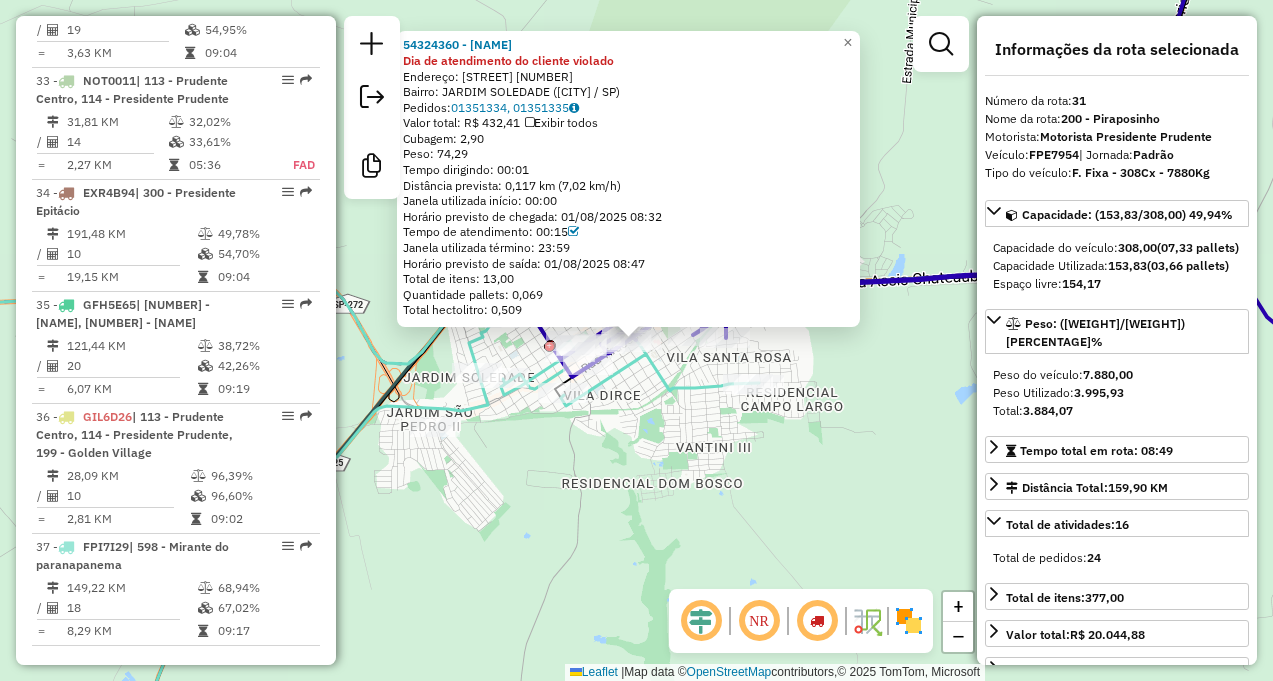 scroll, scrollTop: 4227, scrollLeft: 0, axis: vertical 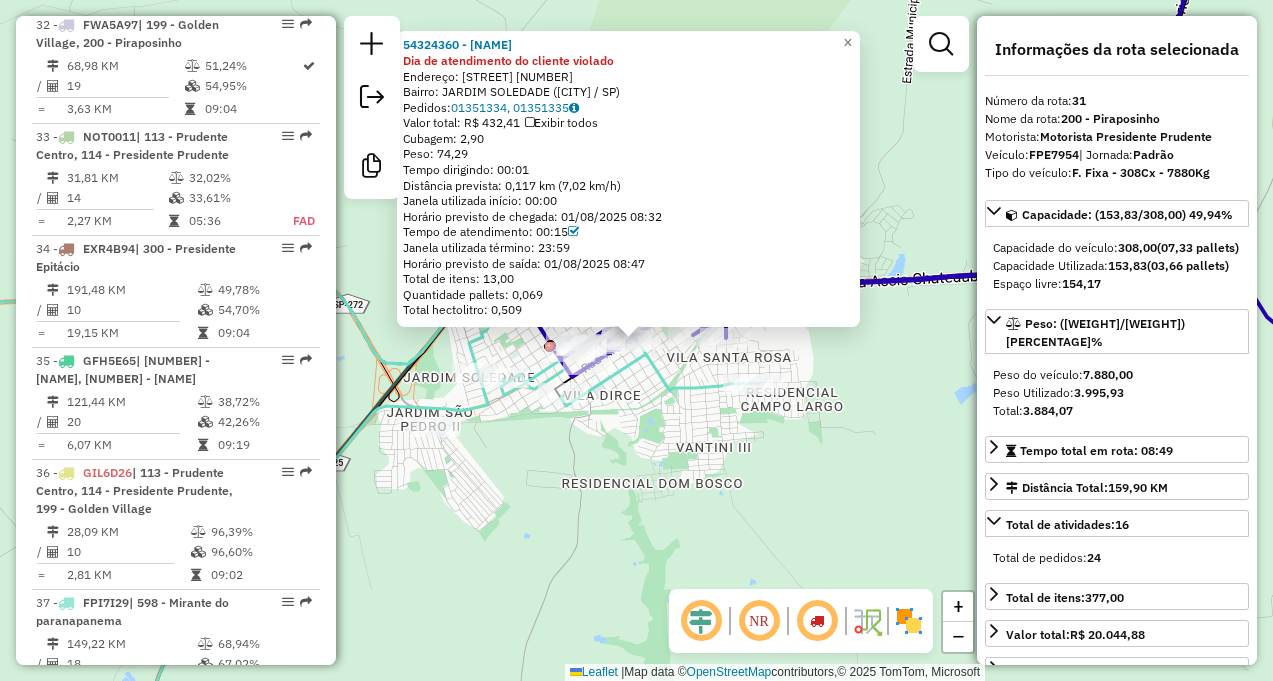 click 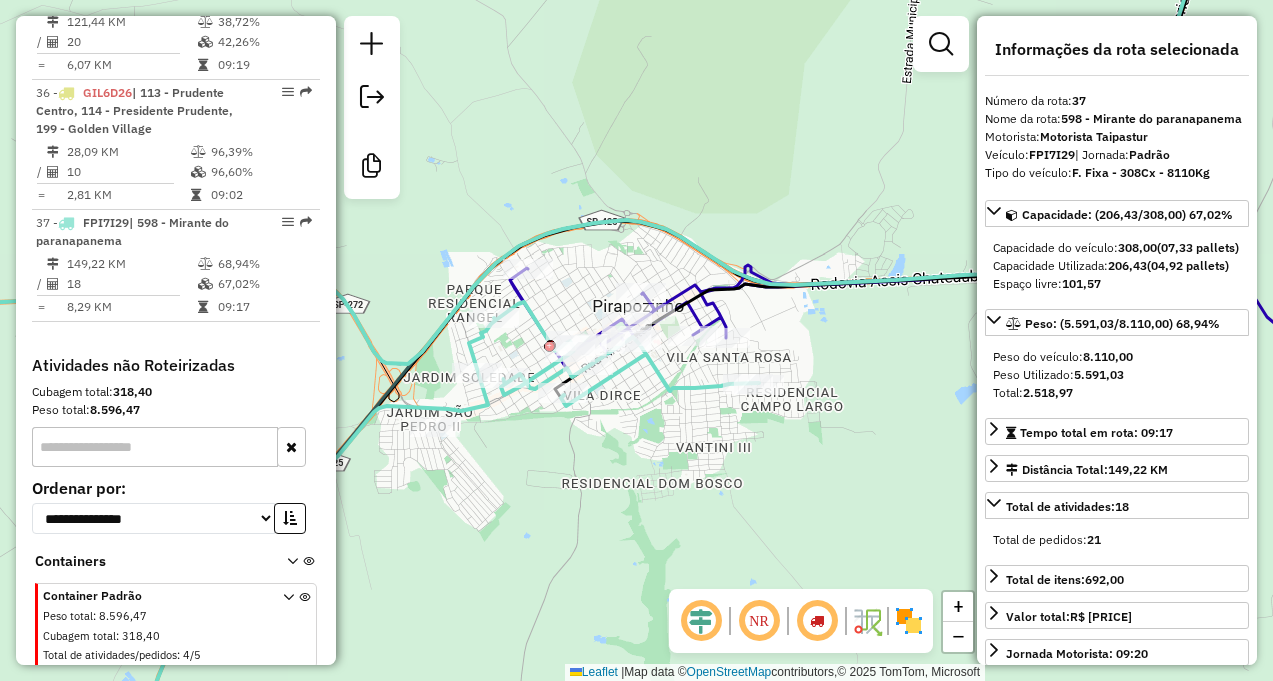 scroll, scrollTop: 4729, scrollLeft: 0, axis: vertical 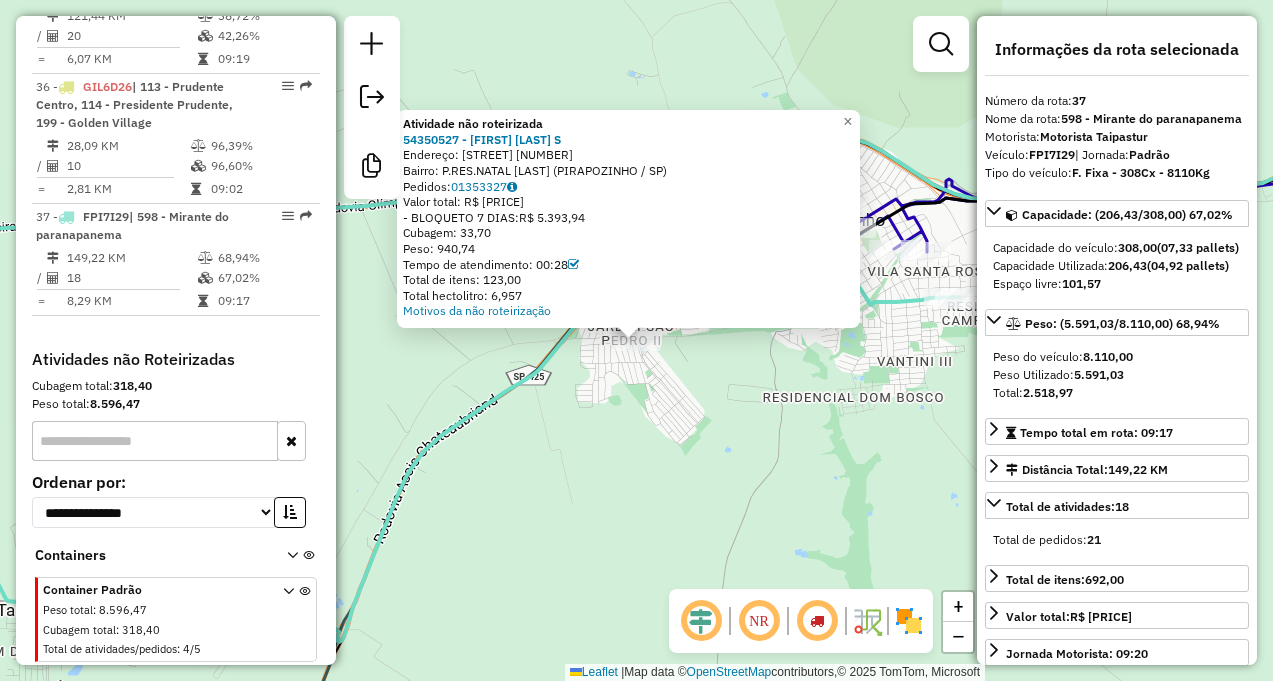 click 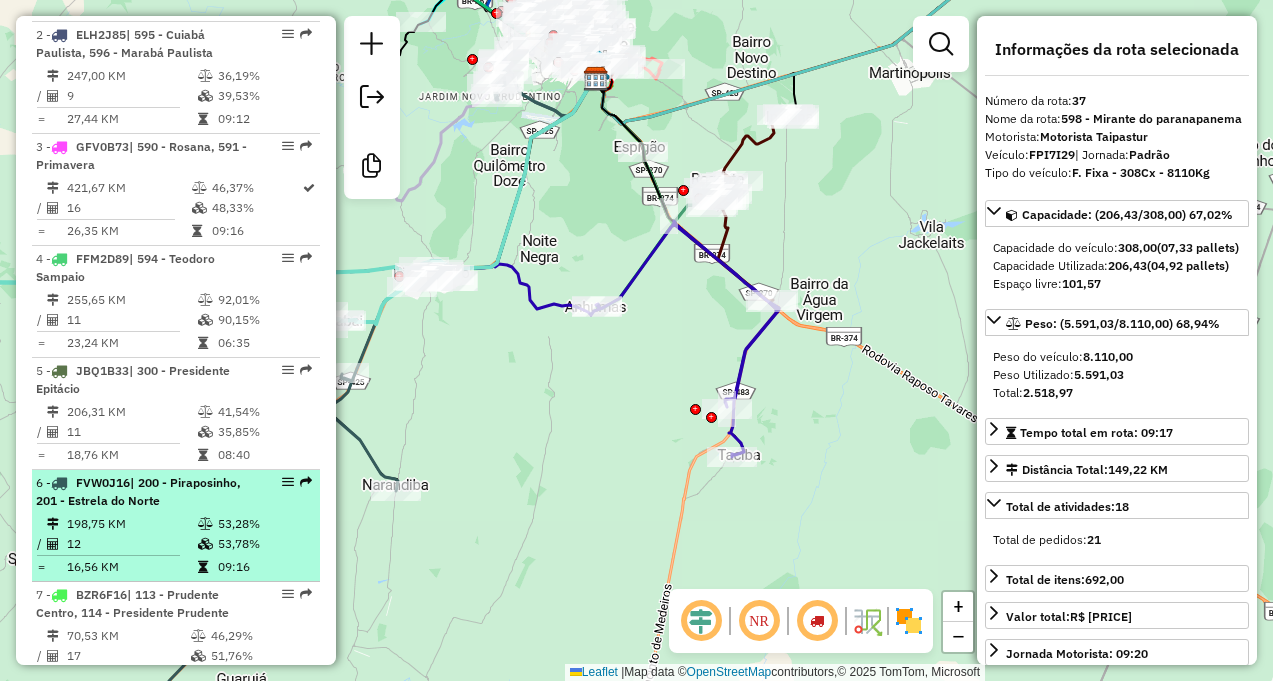 scroll, scrollTop: 829, scrollLeft: 0, axis: vertical 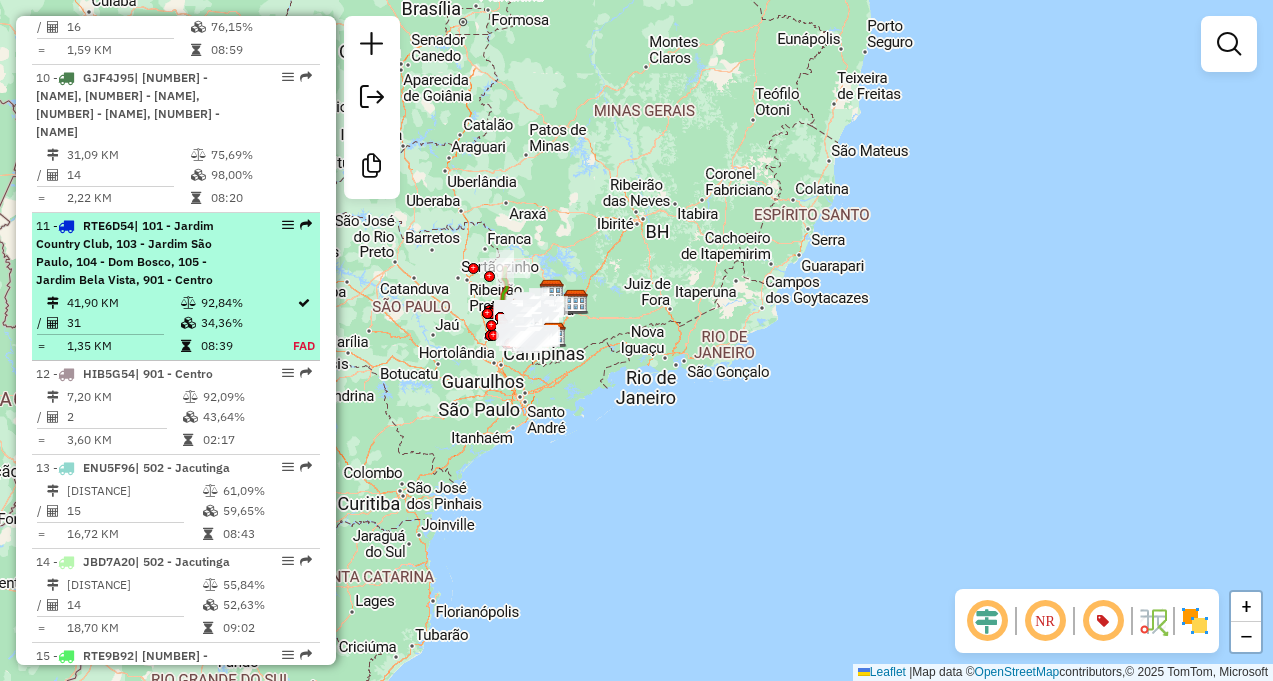 click on "08:39" at bounding box center [246, 346] 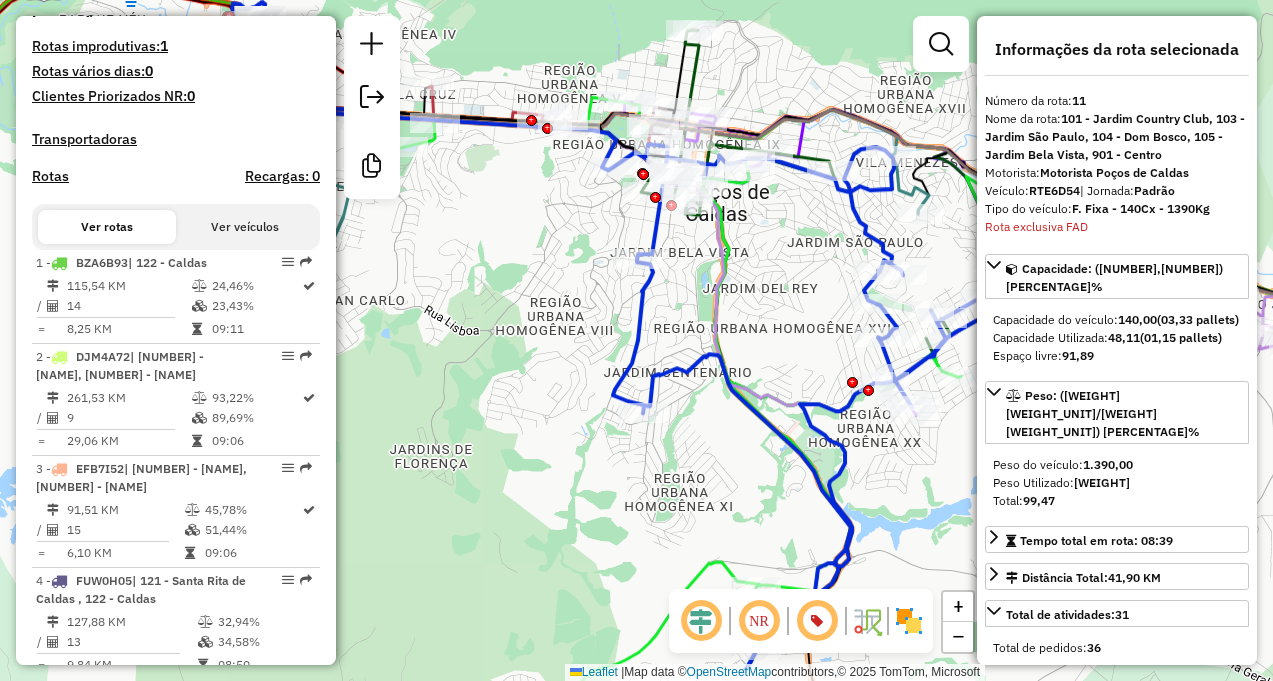 scroll, scrollTop: 333, scrollLeft: 0, axis: vertical 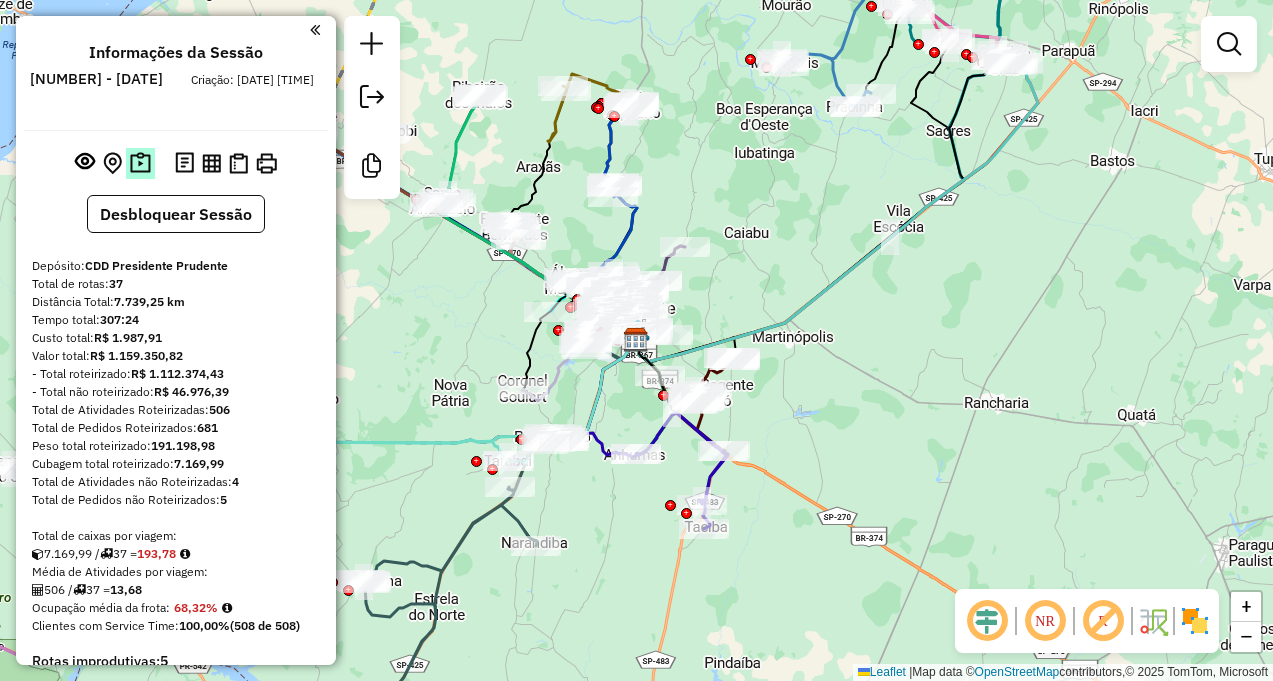 click at bounding box center (140, 163) 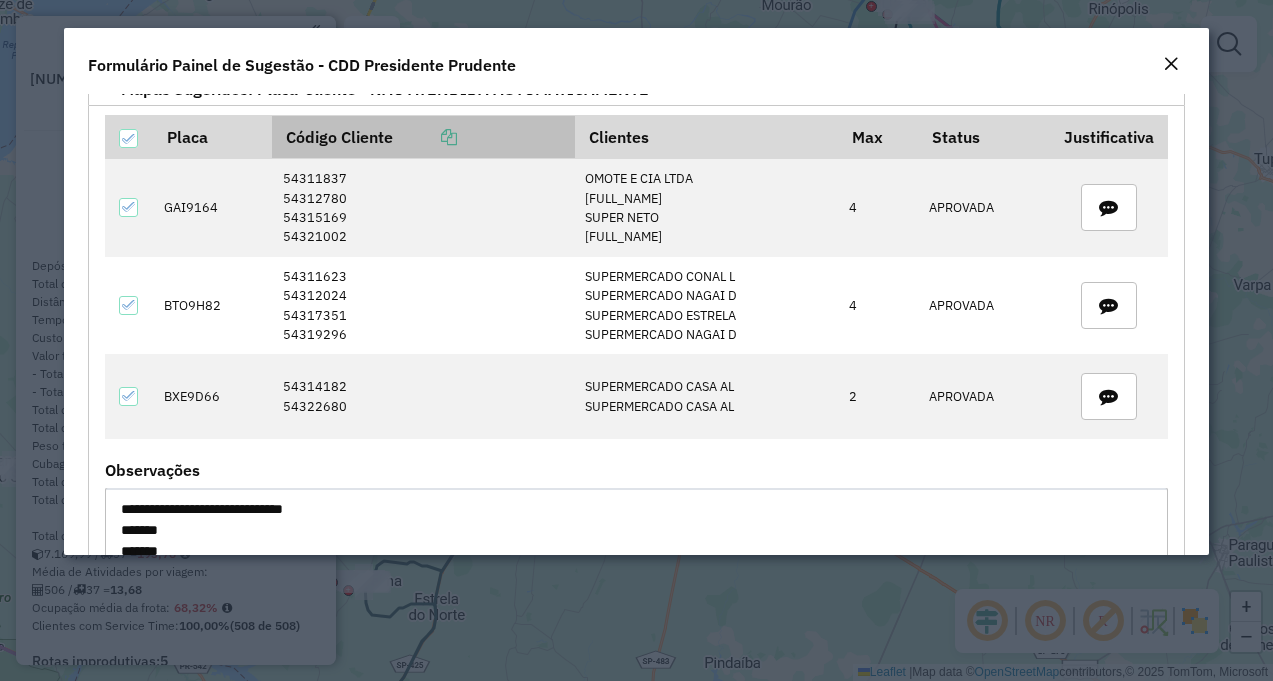 scroll, scrollTop: 0, scrollLeft: 0, axis: both 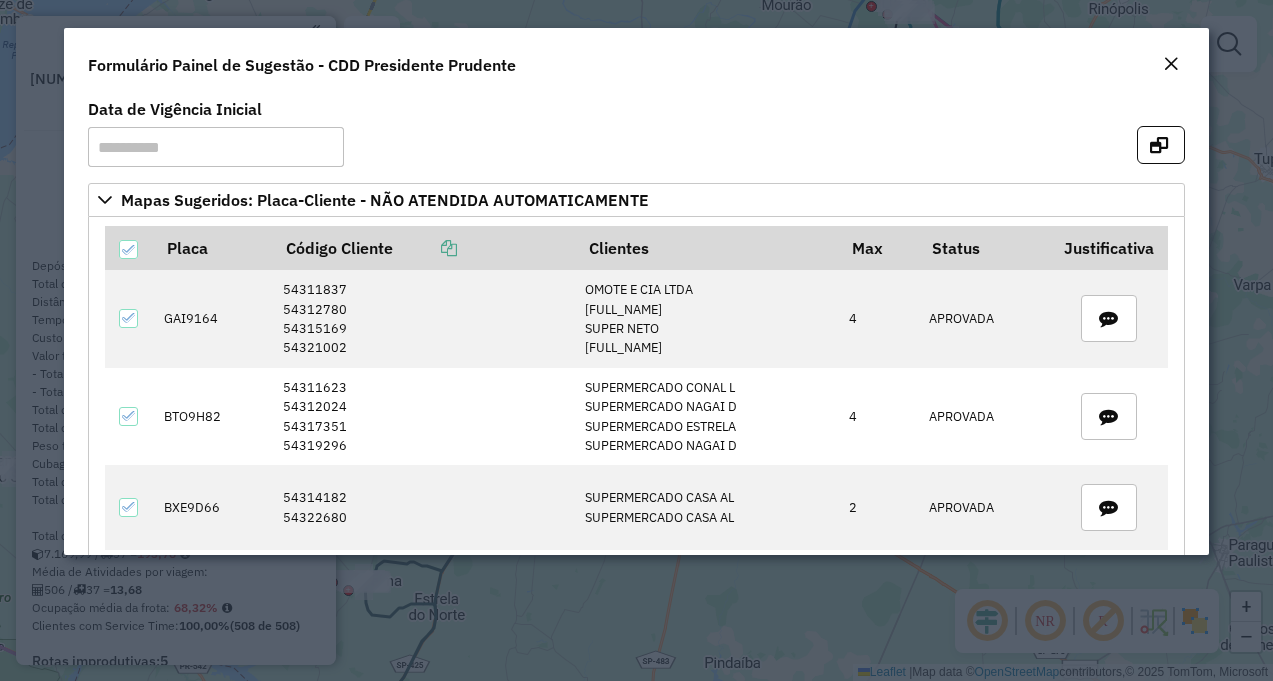 click 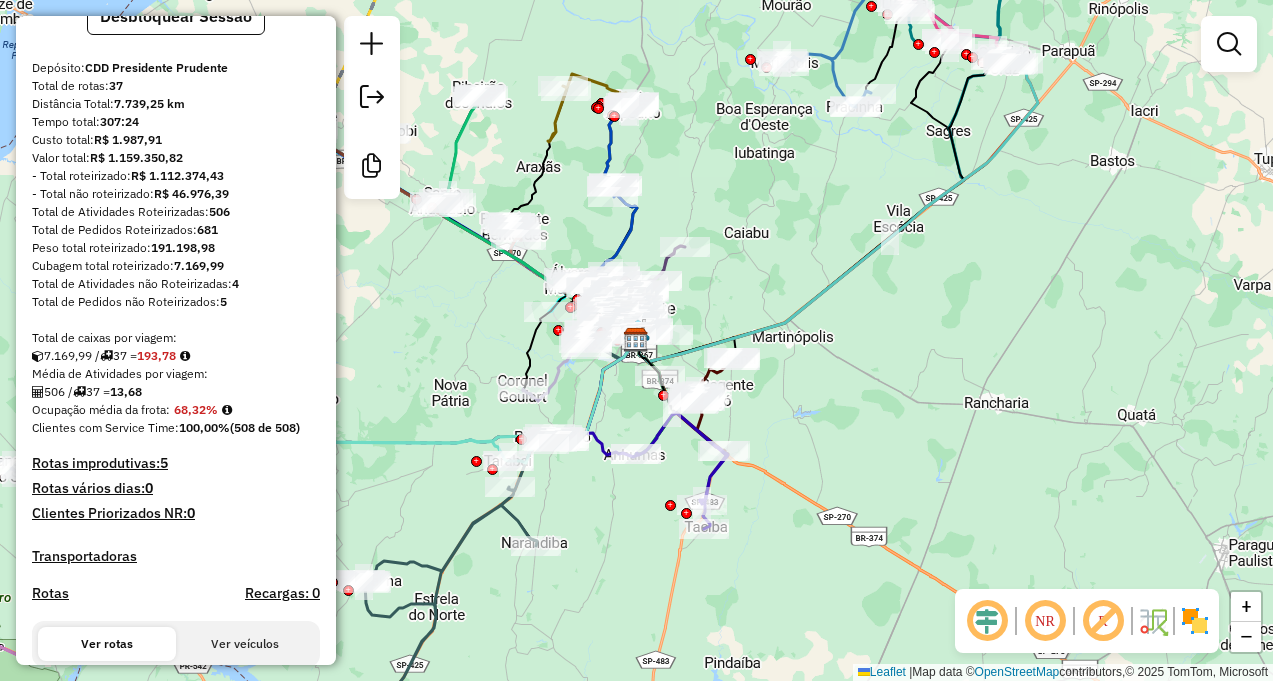 scroll, scrollTop: 200, scrollLeft: 0, axis: vertical 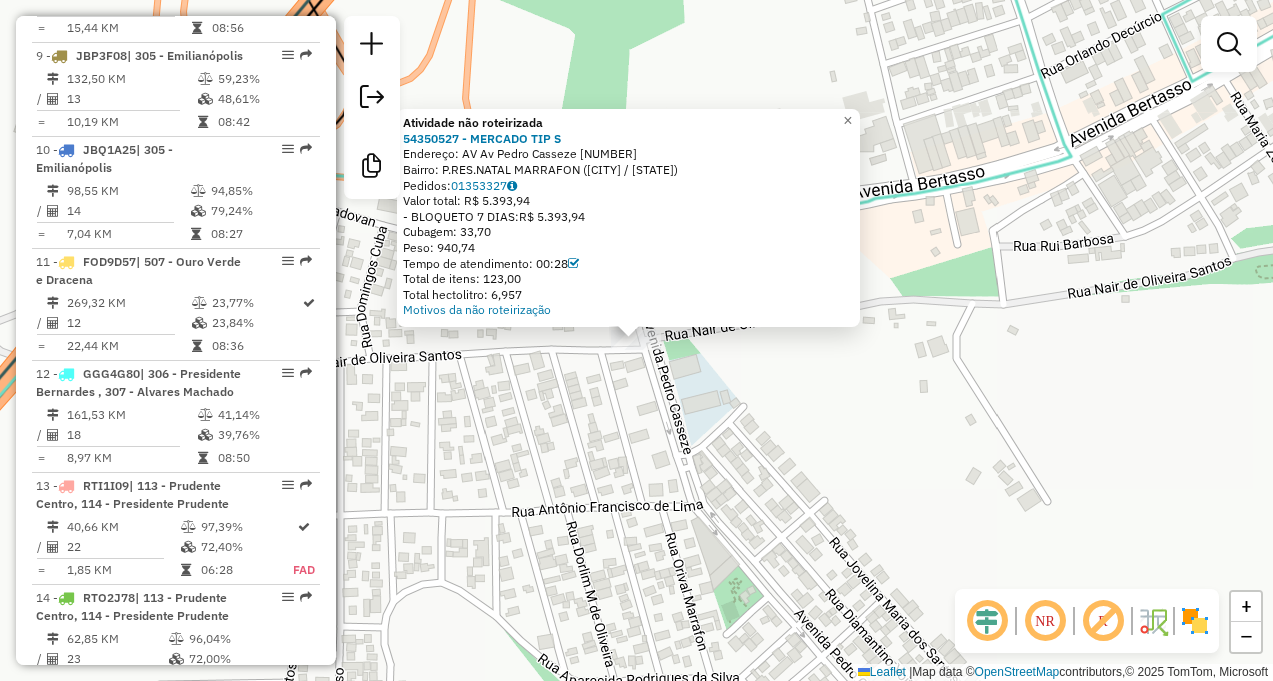 click on "Atividade não roteirizada 54350527 - [FIRST] [LAST] [LAST] Endereço: AV Av [LAST] [LAST] 2 Bairro: P.RES.NATAL [LAST] (PIRAPOZINHO / SP) Pedidos: 01353327 Valor total: R$ 5.393,94 - BLOQUETO 7 DIAS: R$ 5.393,94 Cubagem: 33,70 Peso: 940,74 Tempo de atendimento: 00:28 Total de itens: 123,00 Total hectolitro: 6,957 Motivos da não roteirização × Janela de atendimento Grade de atendimento Capacidade Transportadoras Veículos Cliente Pedidos Rotas Selecione os dias de semana para filtrar as janelas de atendimento Seg Ter Qua Qui Sex Sáb Dom Informe o período da janela de atendimento: De: Até: Filtrar exatamente a janela do cliente Considerar janela de atendimento padrão Seg Ter Qua Qui Sex Sáb Dom Considerar clientes sem dia de atendimento cadastrado Clientes fora do dia de atendimento selecionado Filtrar as atividades entre os valores definidos abaixo: Peso mínimo: De: +" 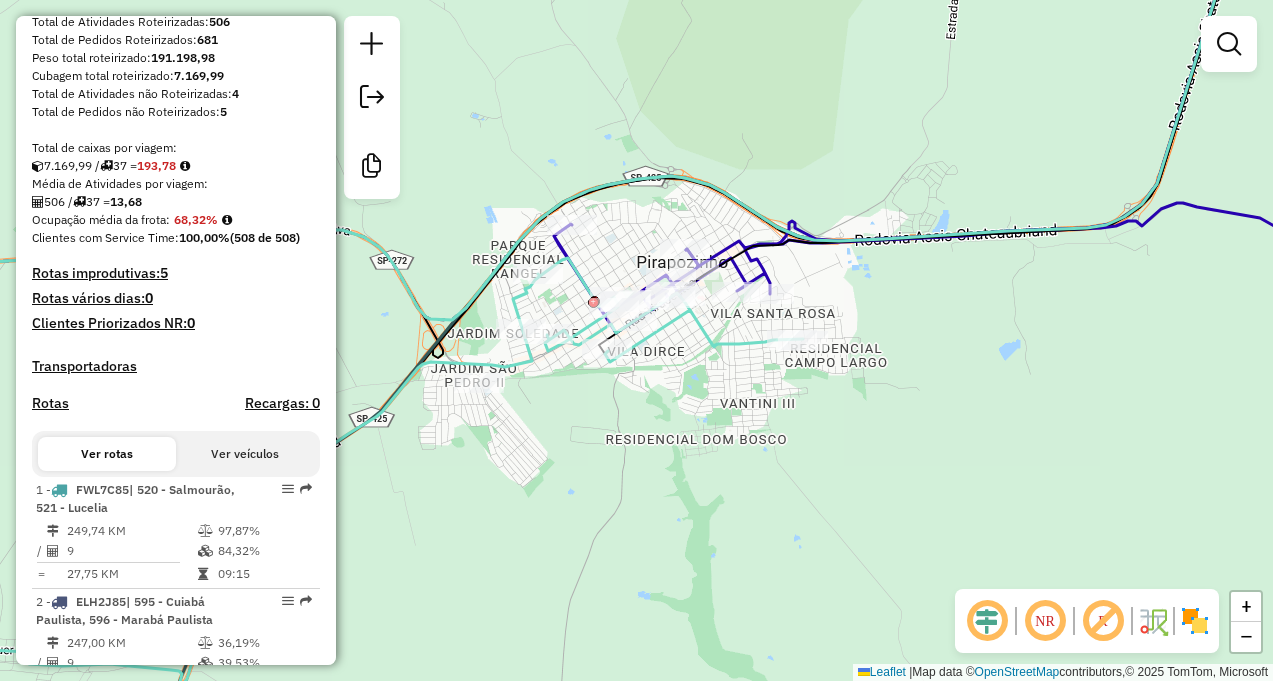 scroll, scrollTop: 300, scrollLeft: 0, axis: vertical 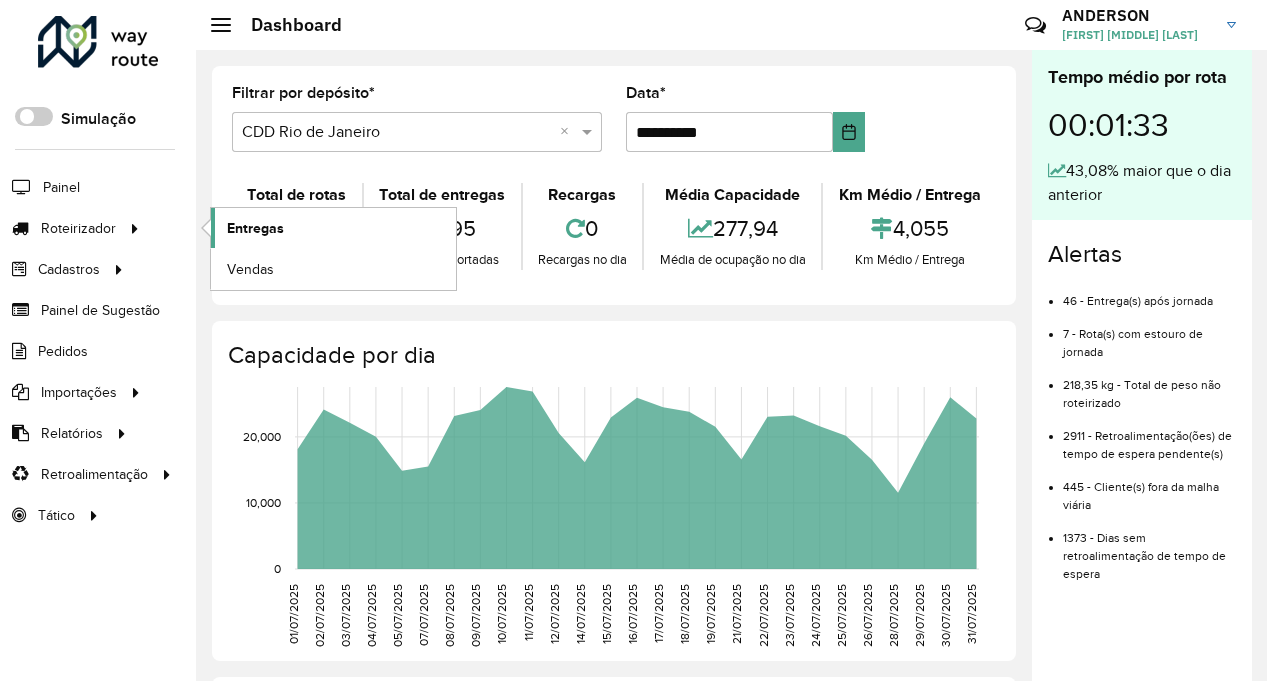 click on "Entregas" 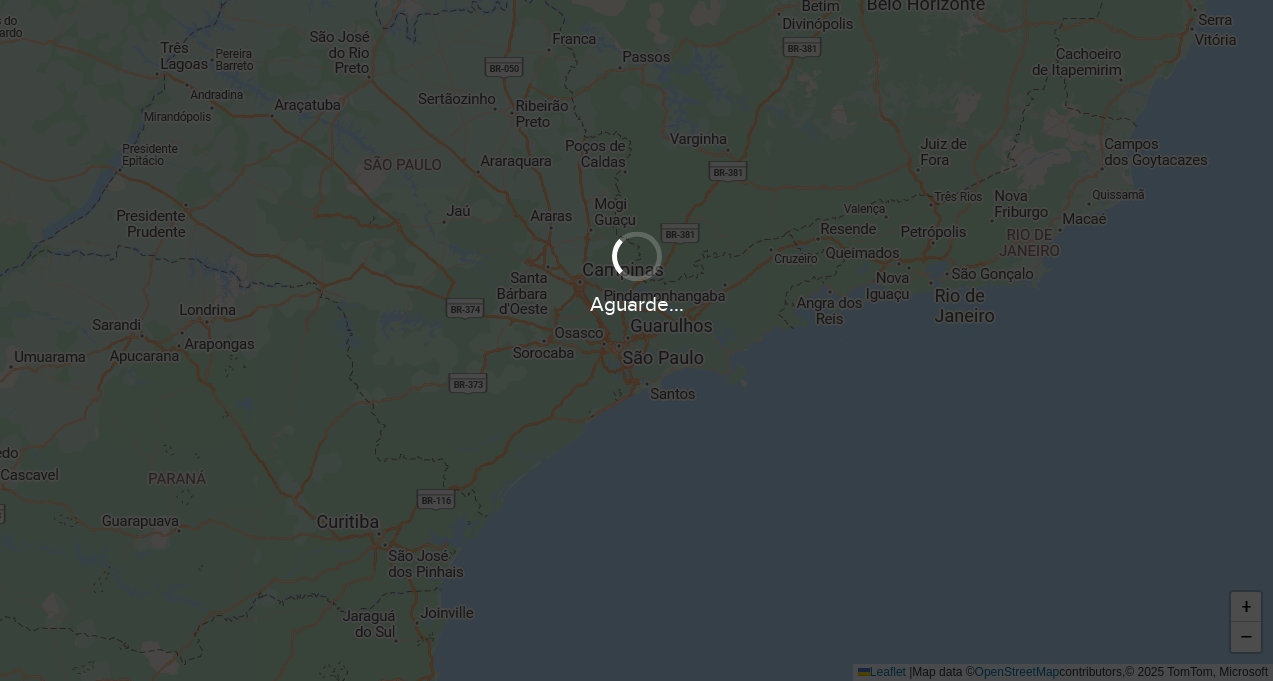 scroll, scrollTop: 0, scrollLeft: 0, axis: both 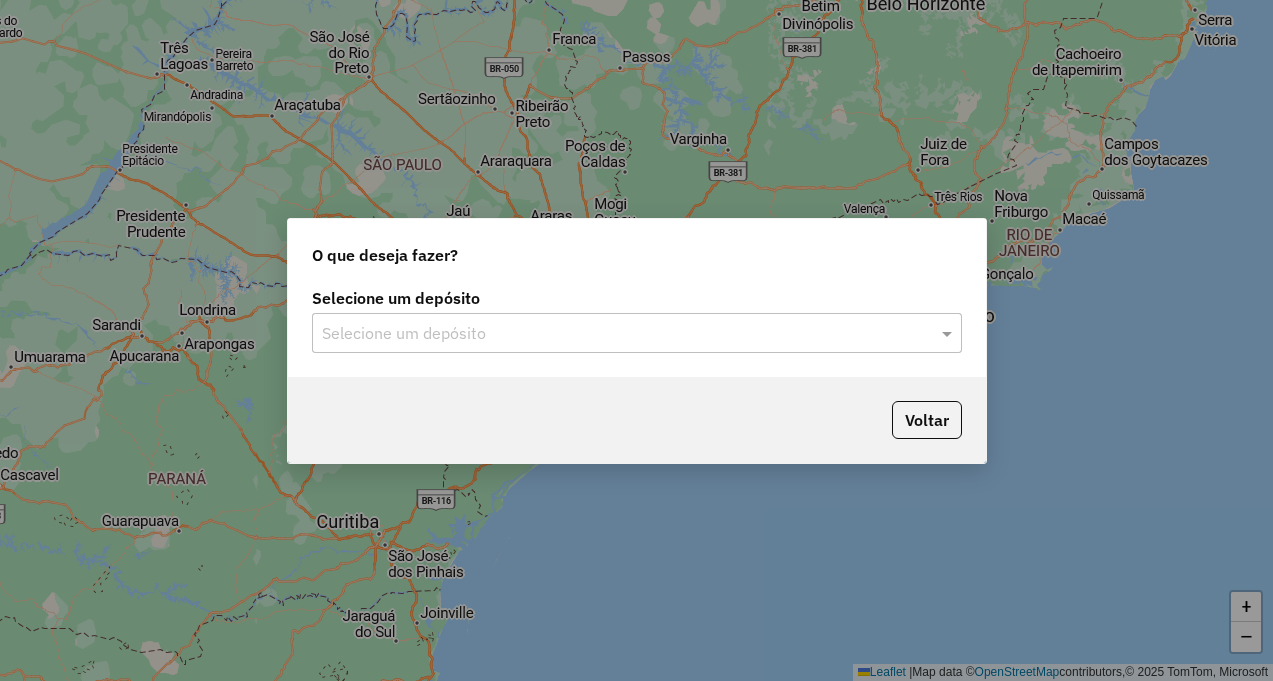 click 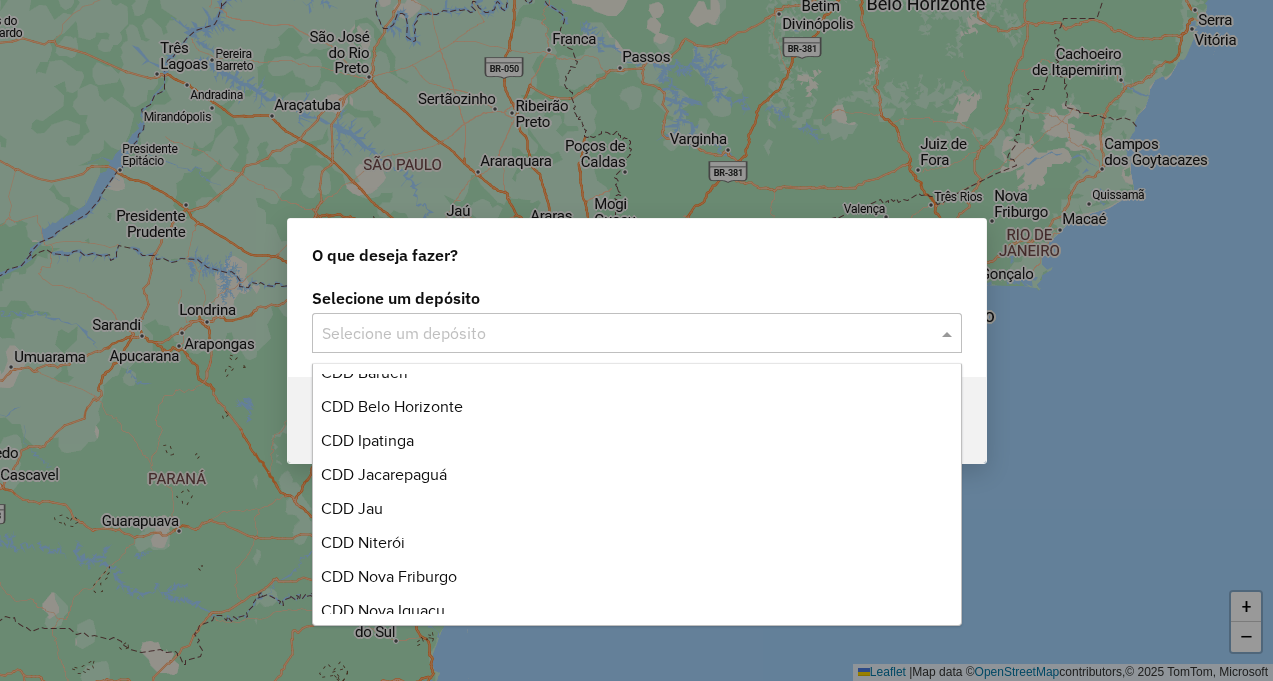 scroll, scrollTop: 500, scrollLeft: 0, axis: vertical 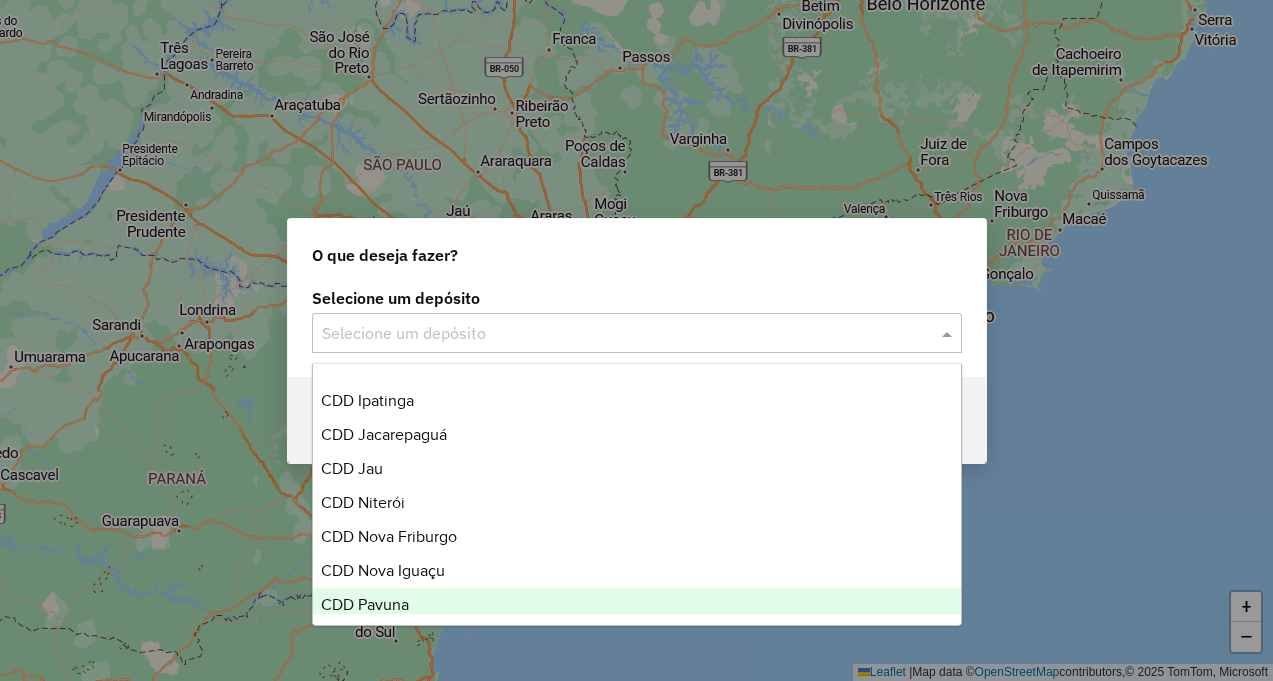 click on "CDD Pavuna" at bounding box center (637, 605) 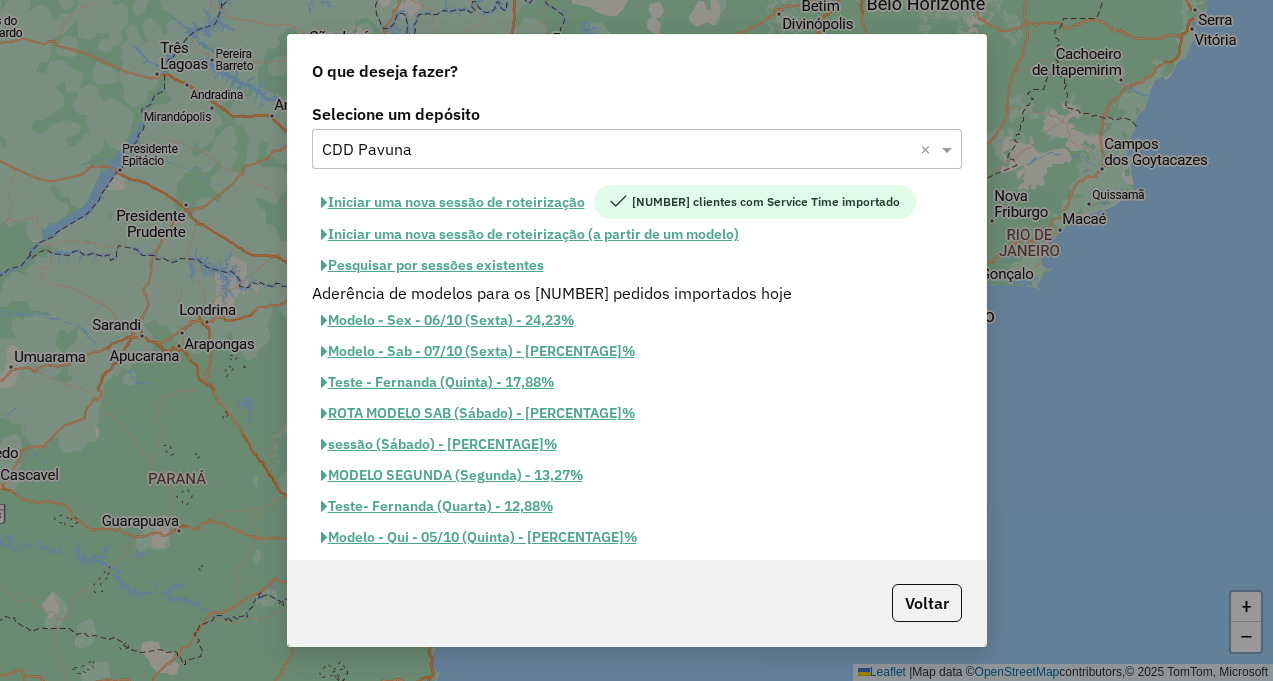 click on "Iniciar uma nova sessão de roteirização" 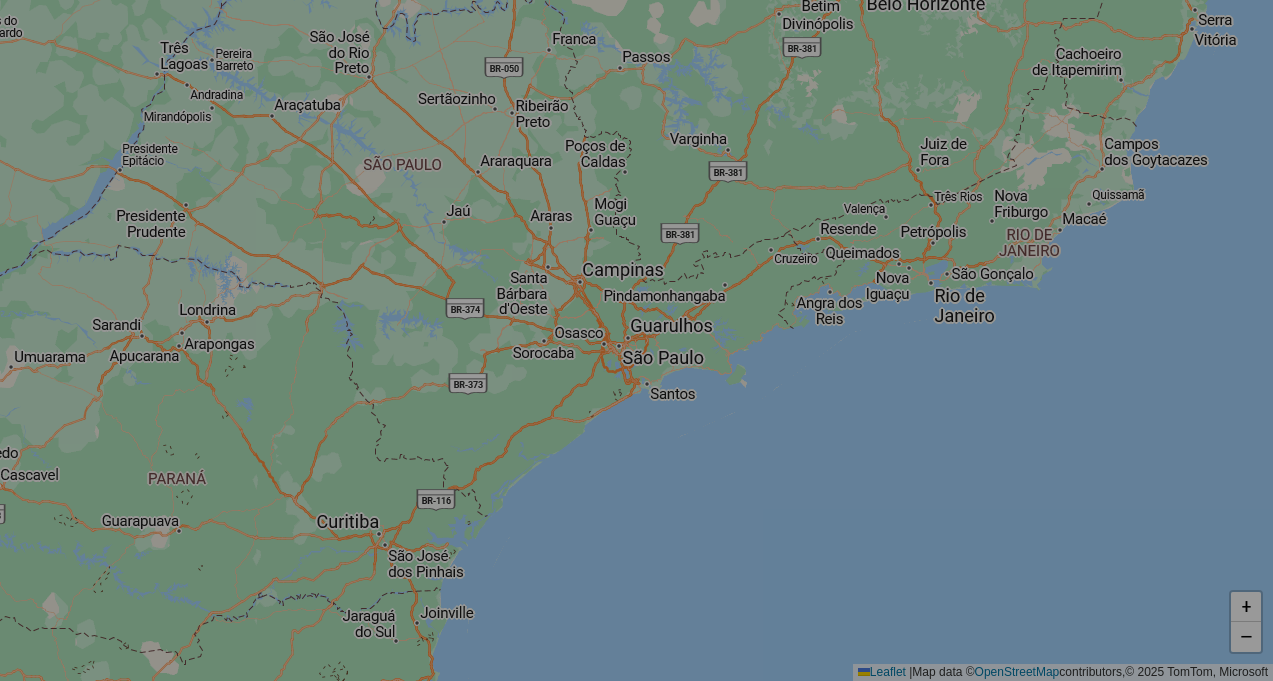select on "*" 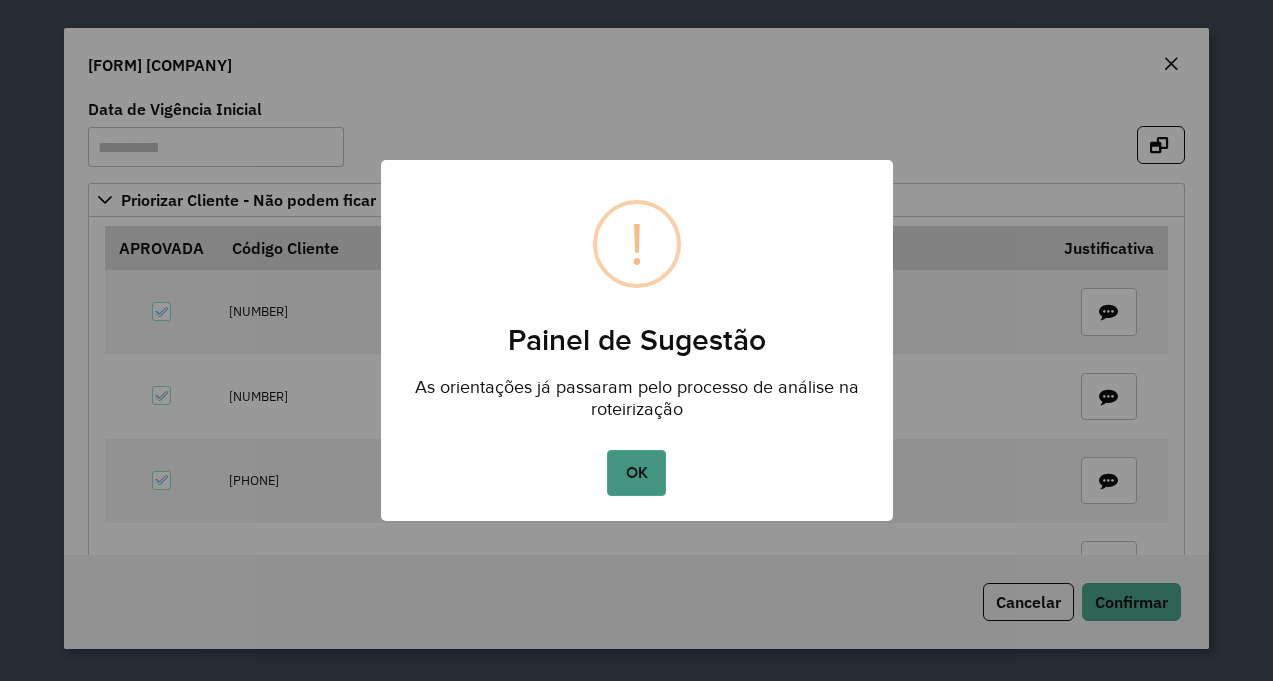 click on "OK" at bounding box center [636, 473] 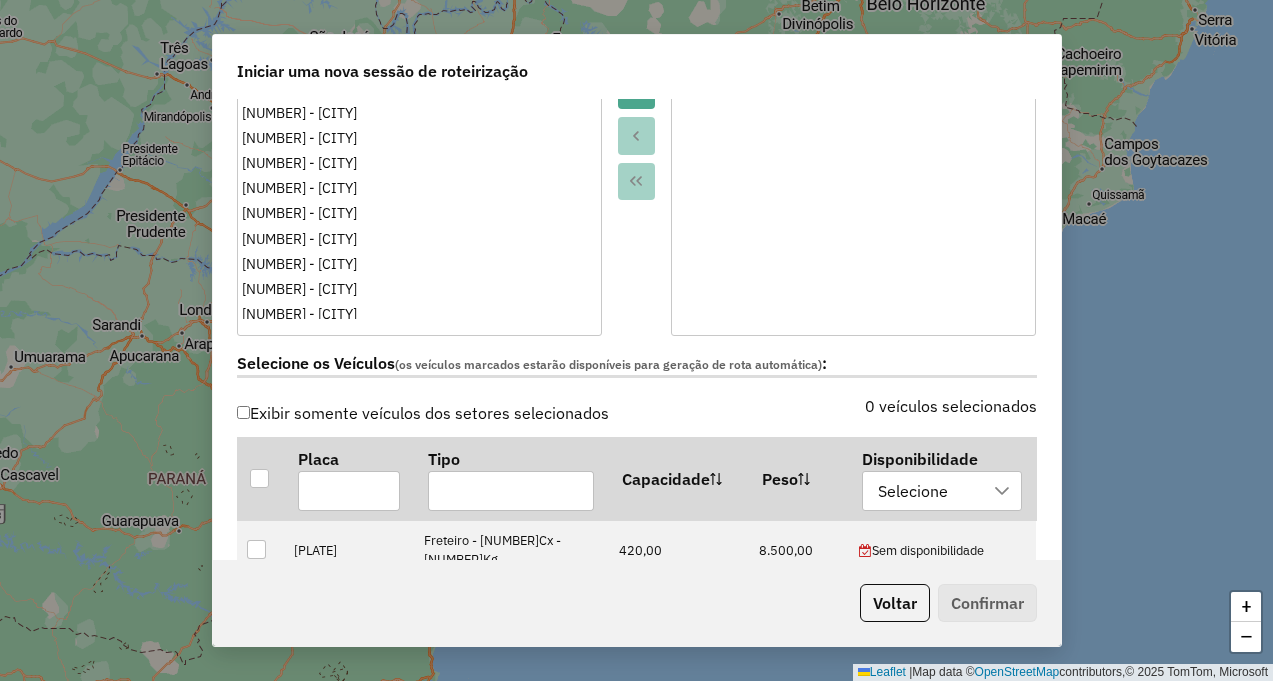 scroll, scrollTop: 400, scrollLeft: 0, axis: vertical 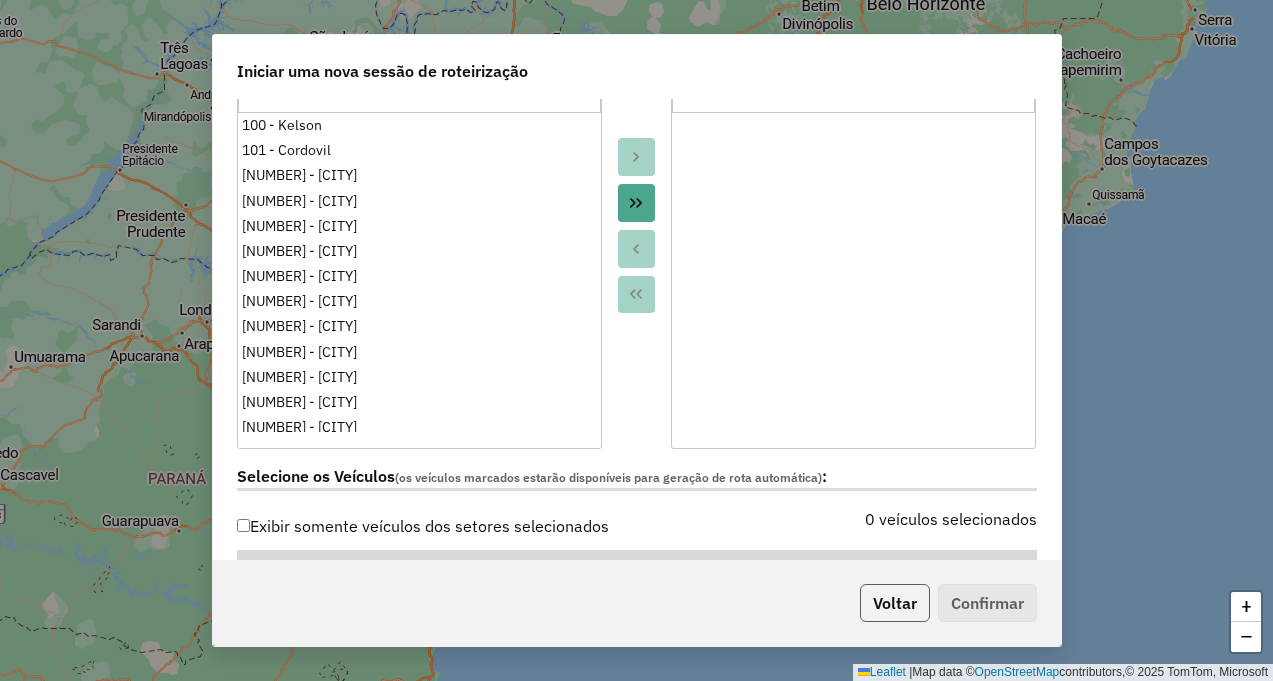 click on "Voltar" 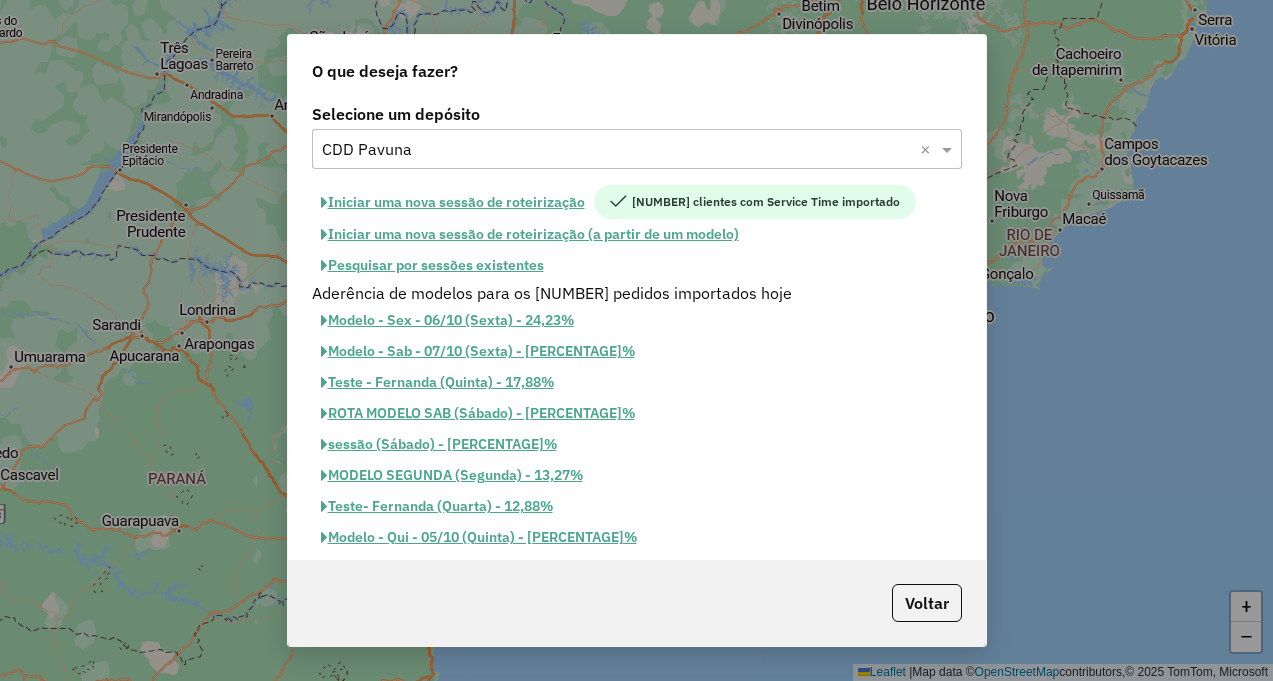 scroll, scrollTop: 362, scrollLeft: 0, axis: vertical 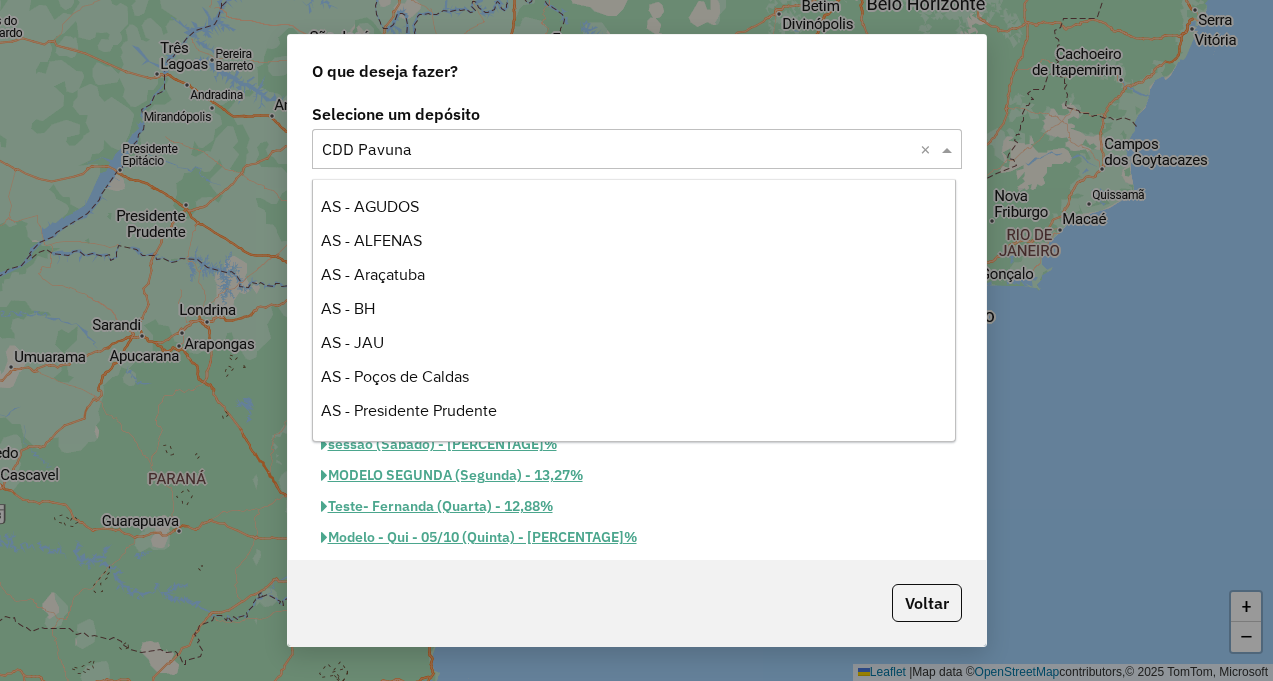 click 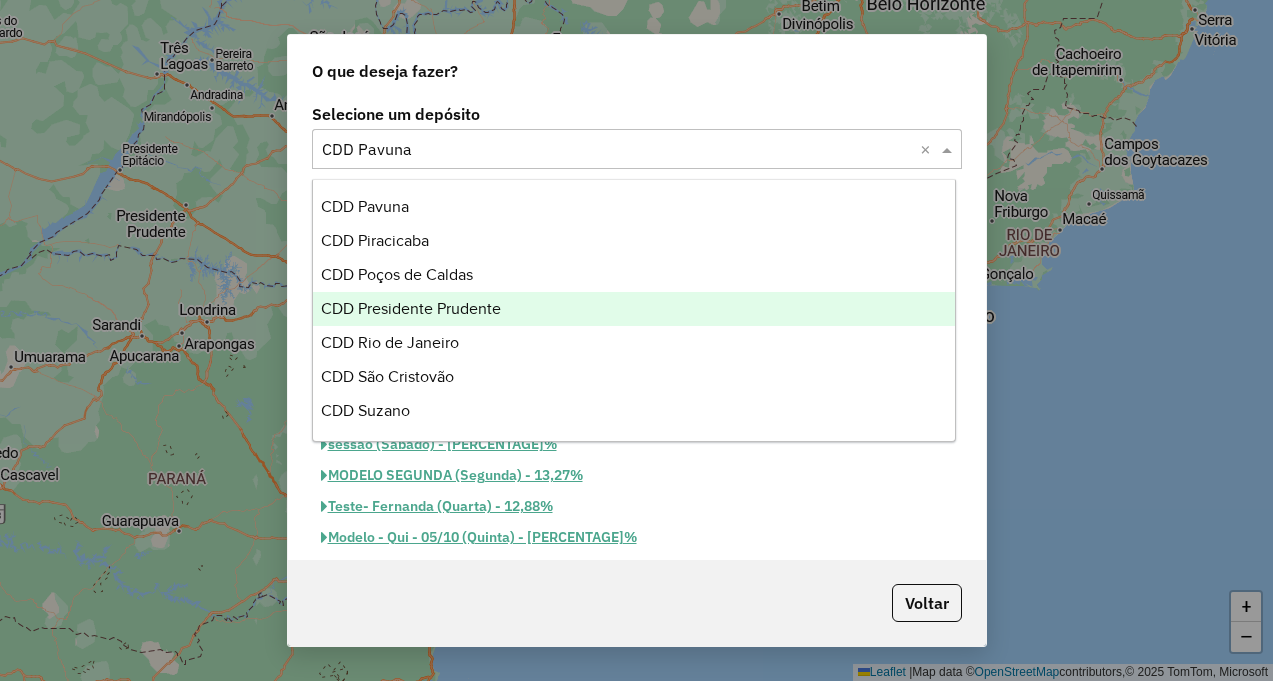 click on "CDD Presidente Prudente" at bounding box center (634, 309) 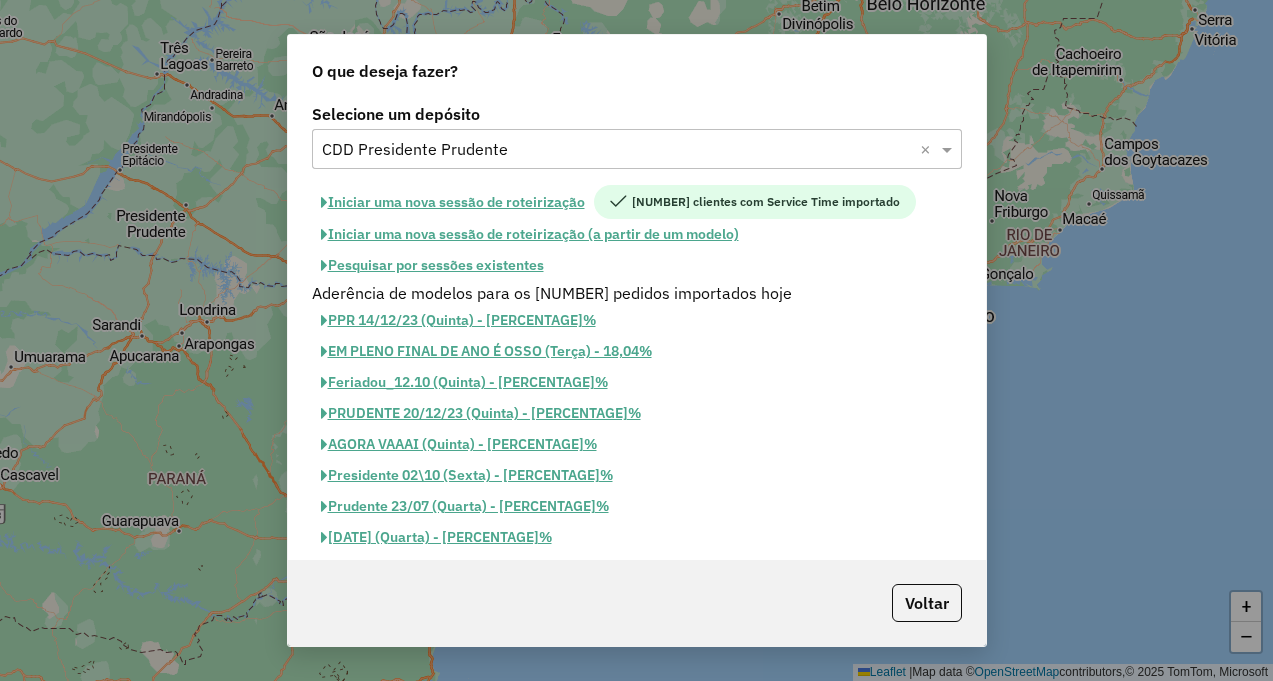 click on "Iniciar uma nova sessão de roteirização" 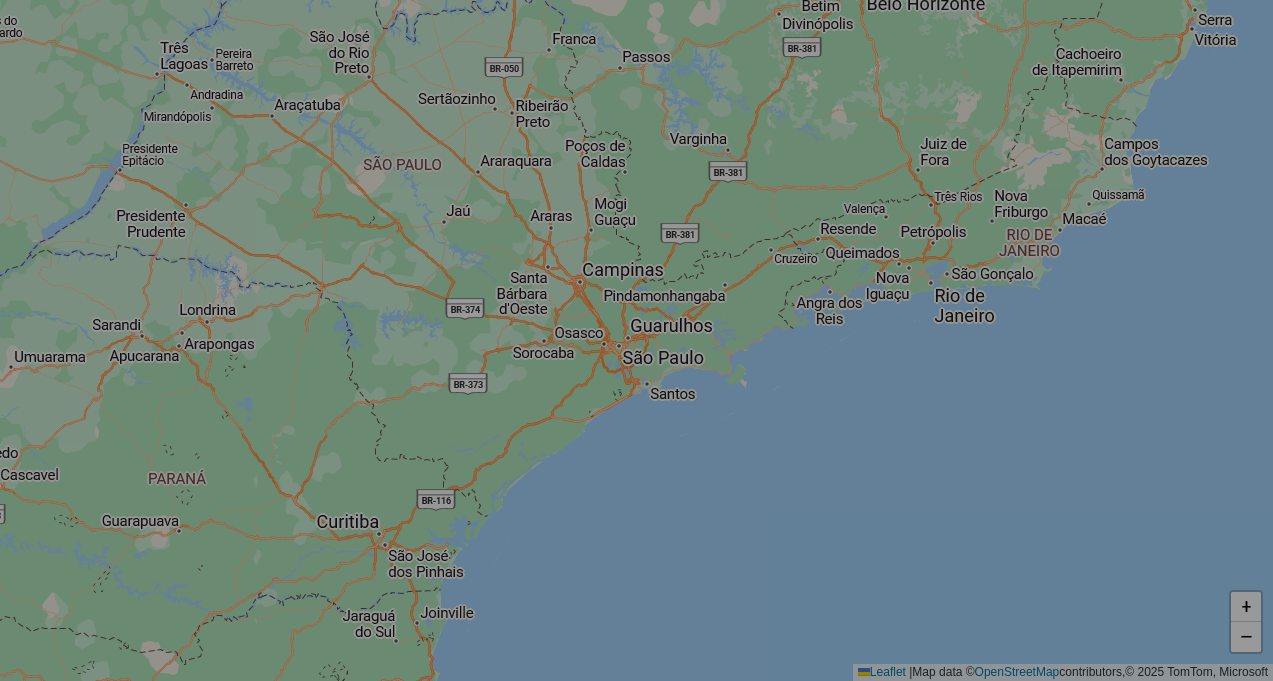 select on "*" 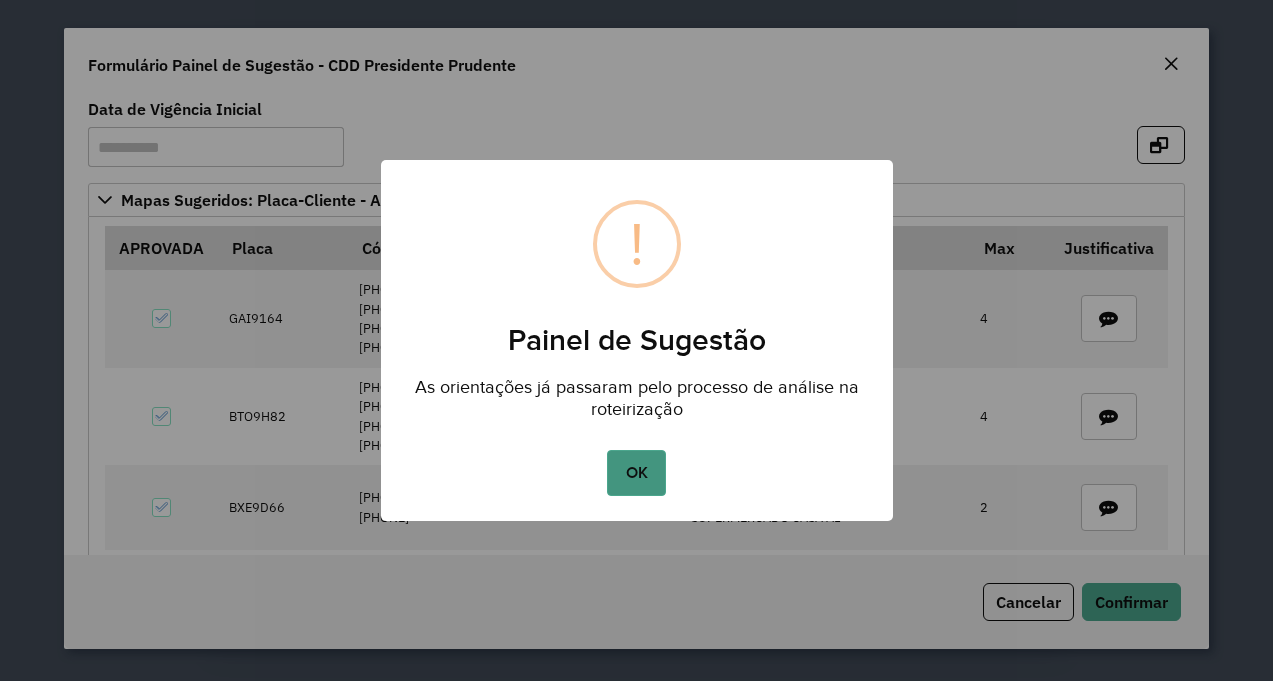 click on "OK" at bounding box center (636, 473) 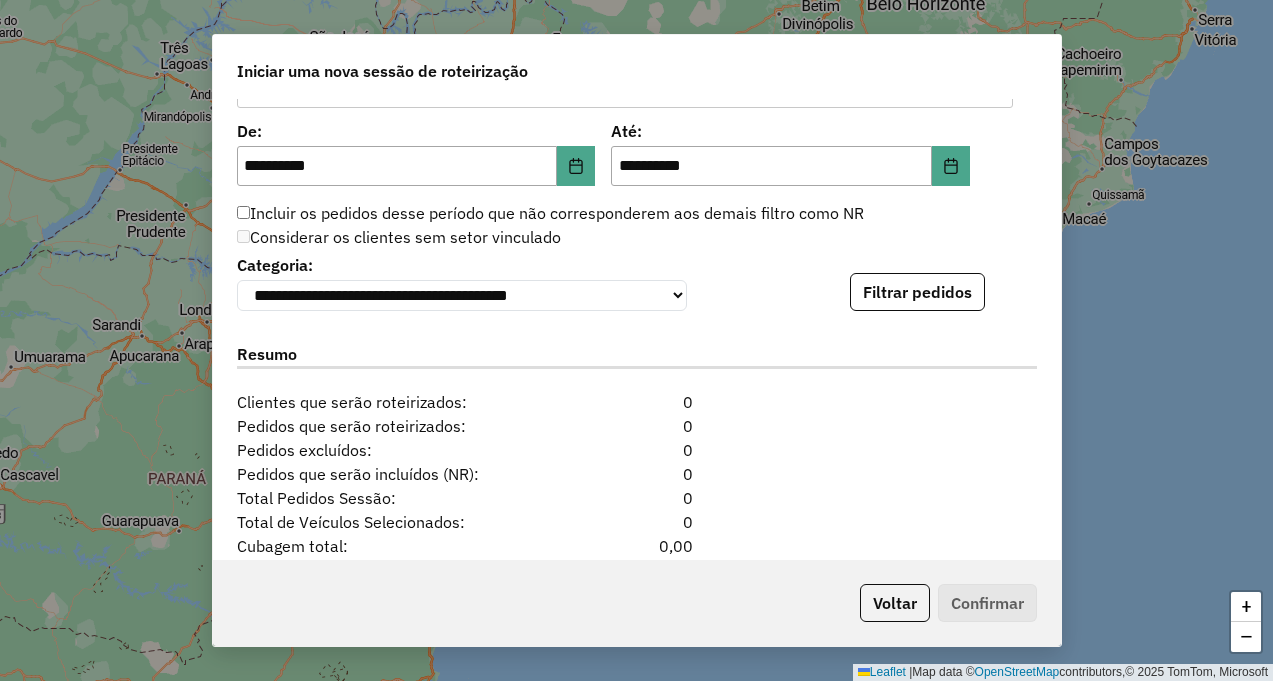 scroll, scrollTop: 2200, scrollLeft: 0, axis: vertical 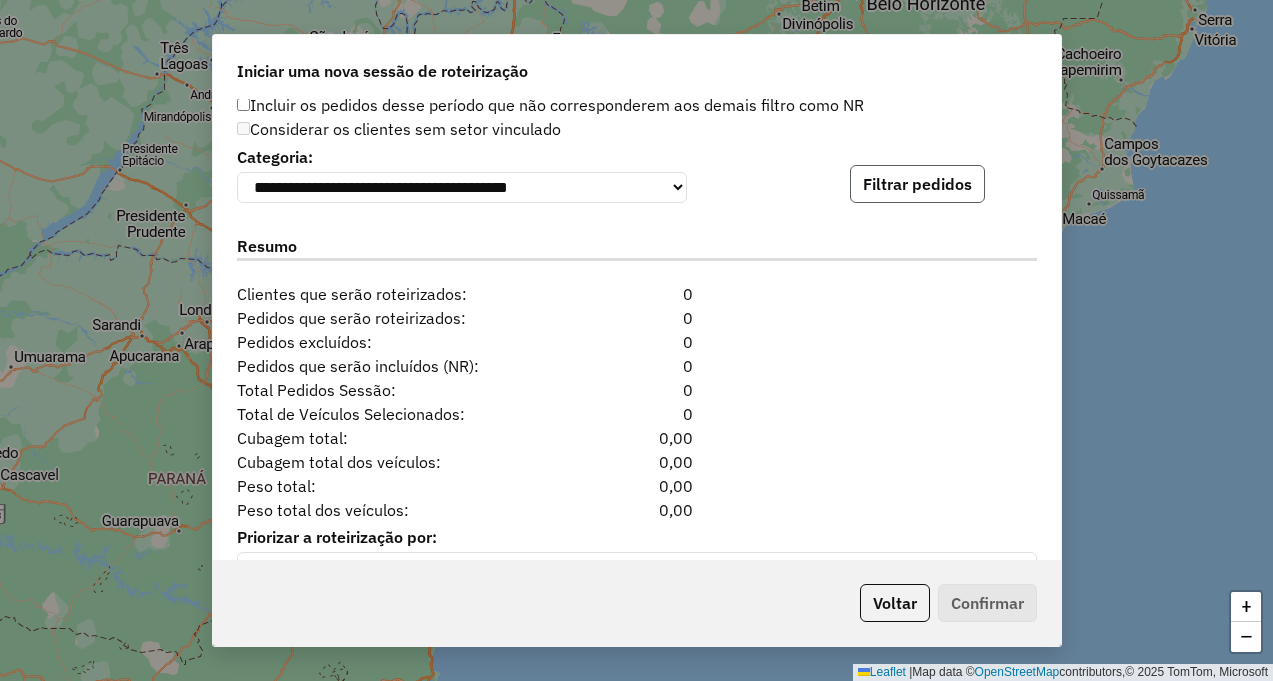 click on "Filtrar pedidos" 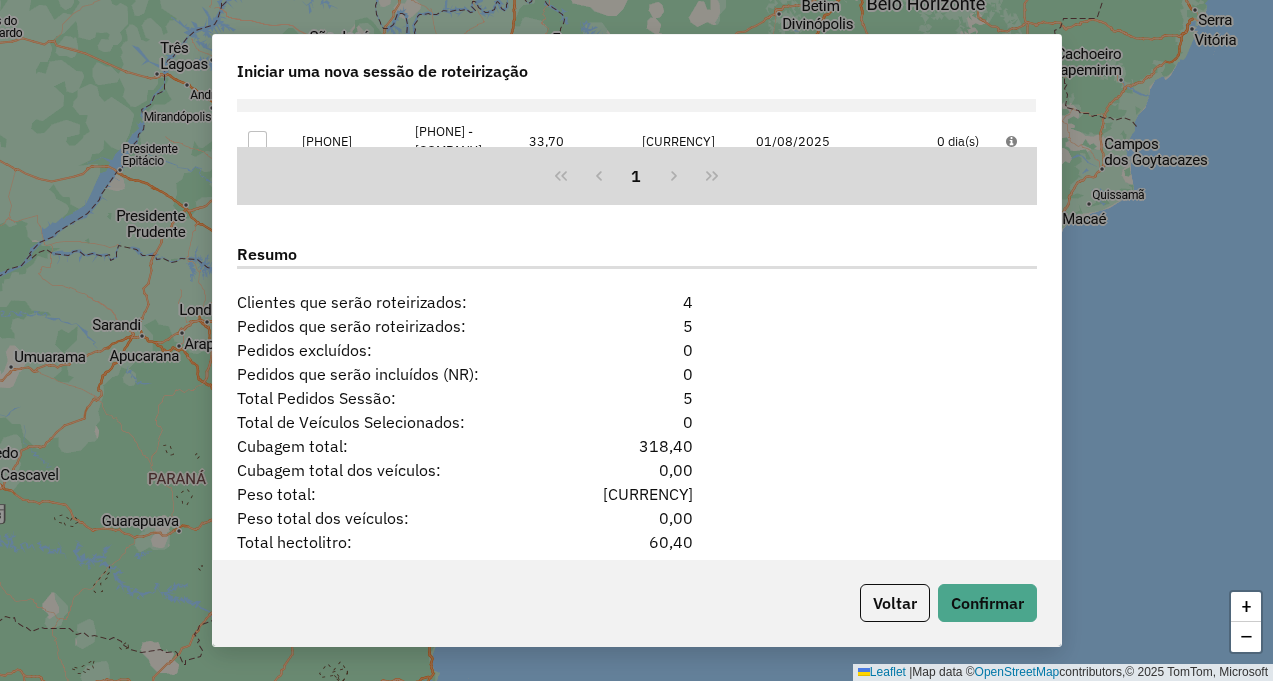 scroll, scrollTop: 2693, scrollLeft: 0, axis: vertical 